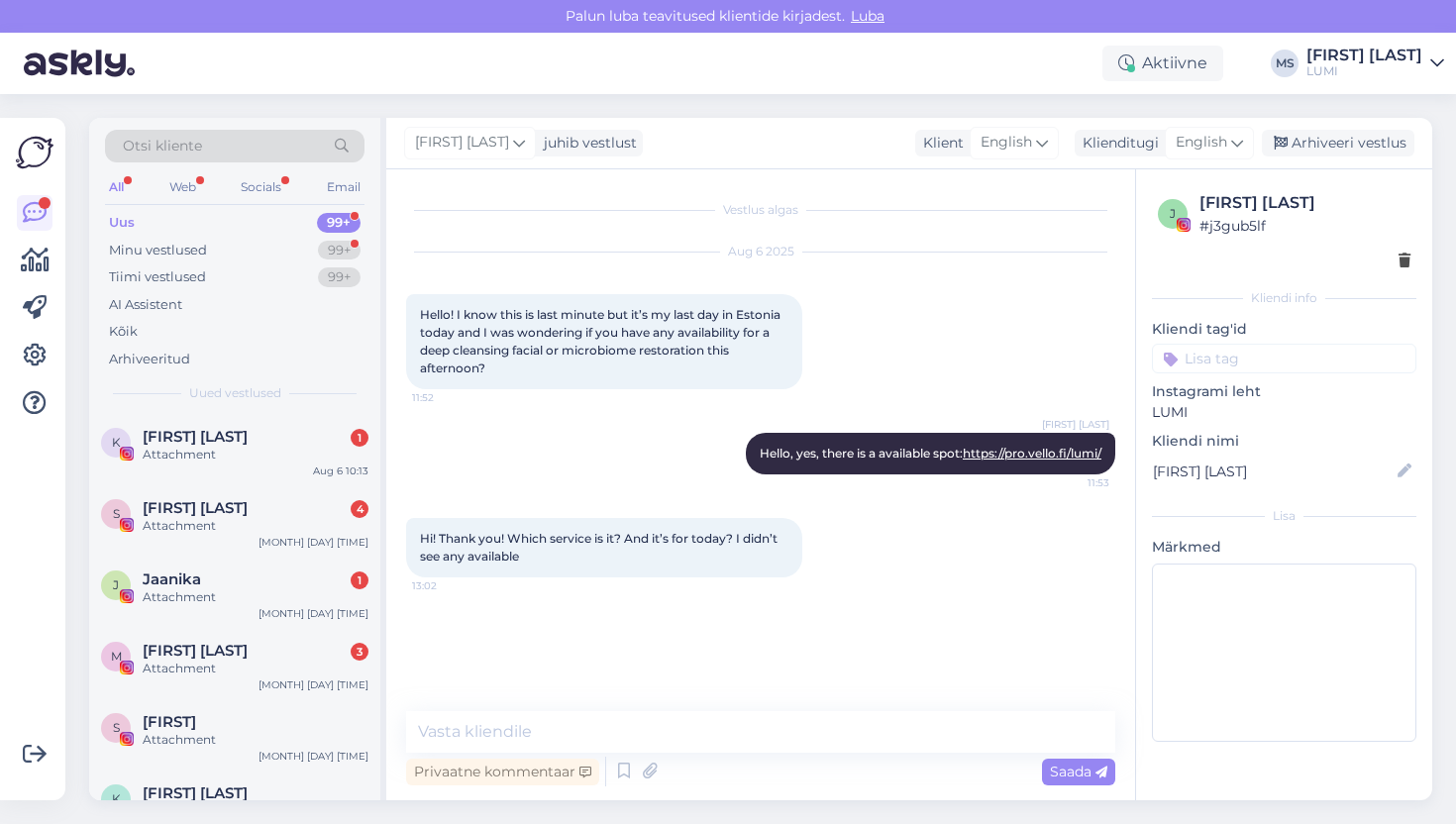 scroll, scrollTop: 0, scrollLeft: 0, axis: both 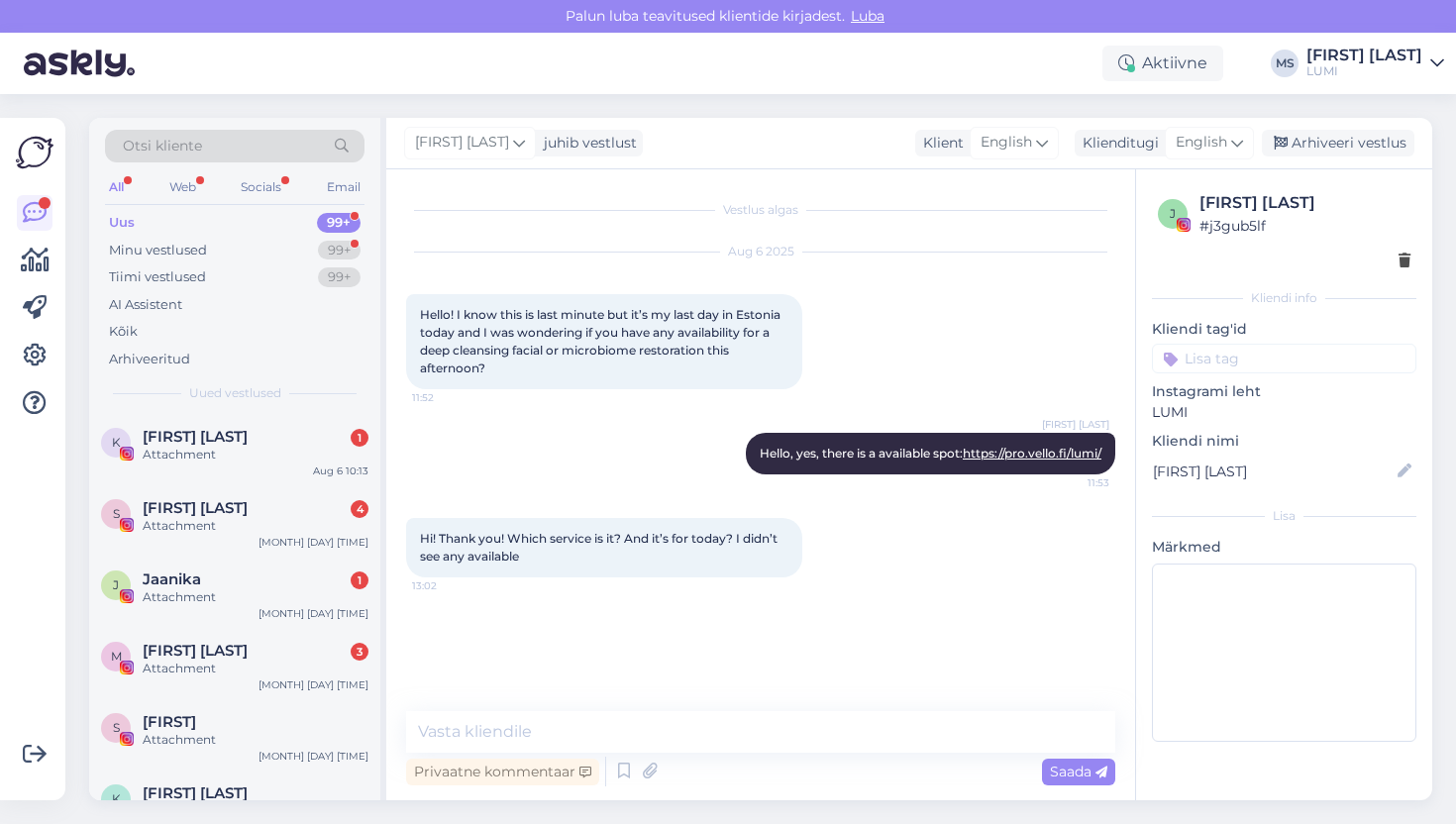 click on "Hi! Thank you! Which service is it? And it’s for today? I didn’t see any available 13:02" at bounding box center [604, 548] 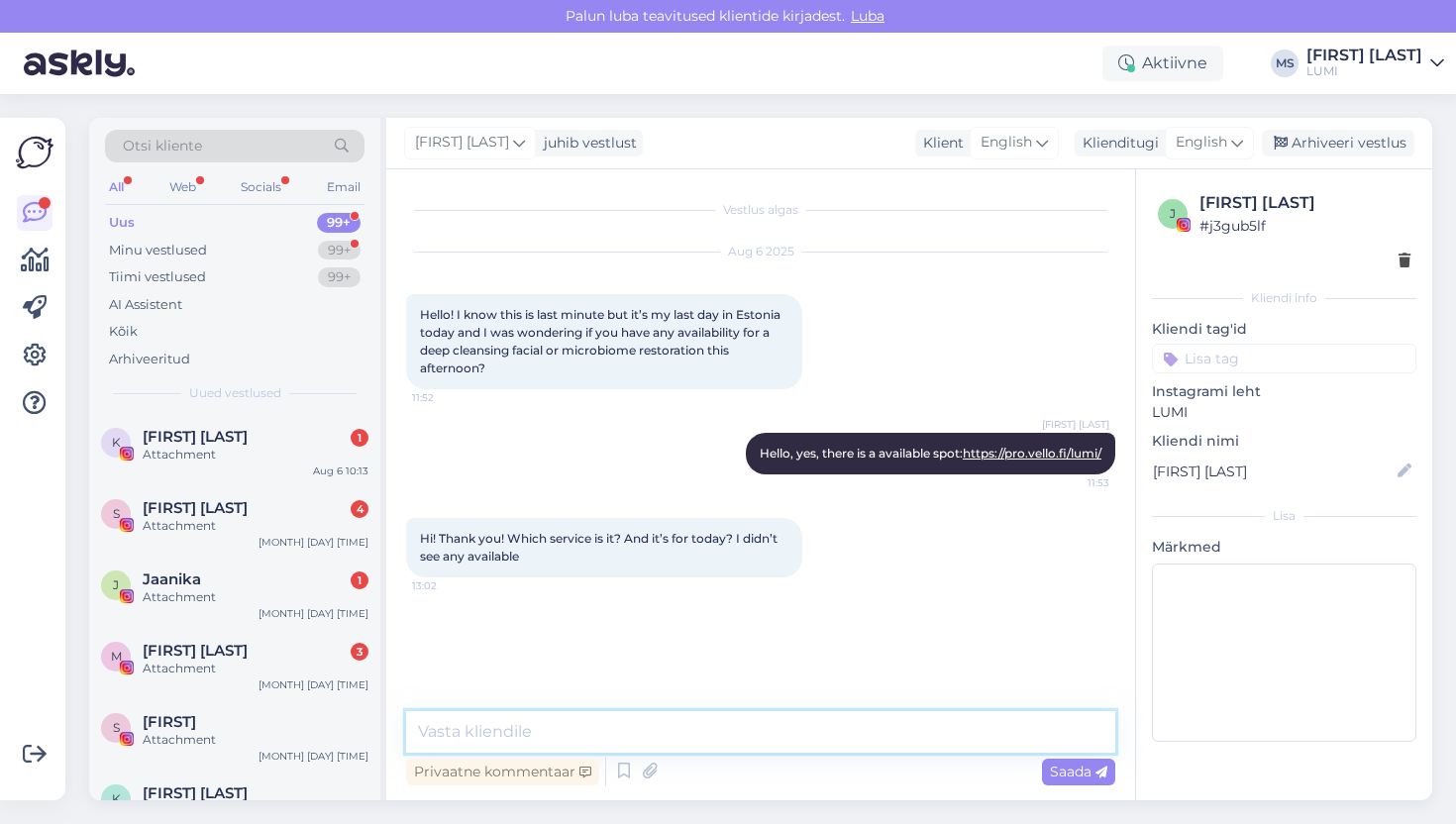 click at bounding box center [761, 732] 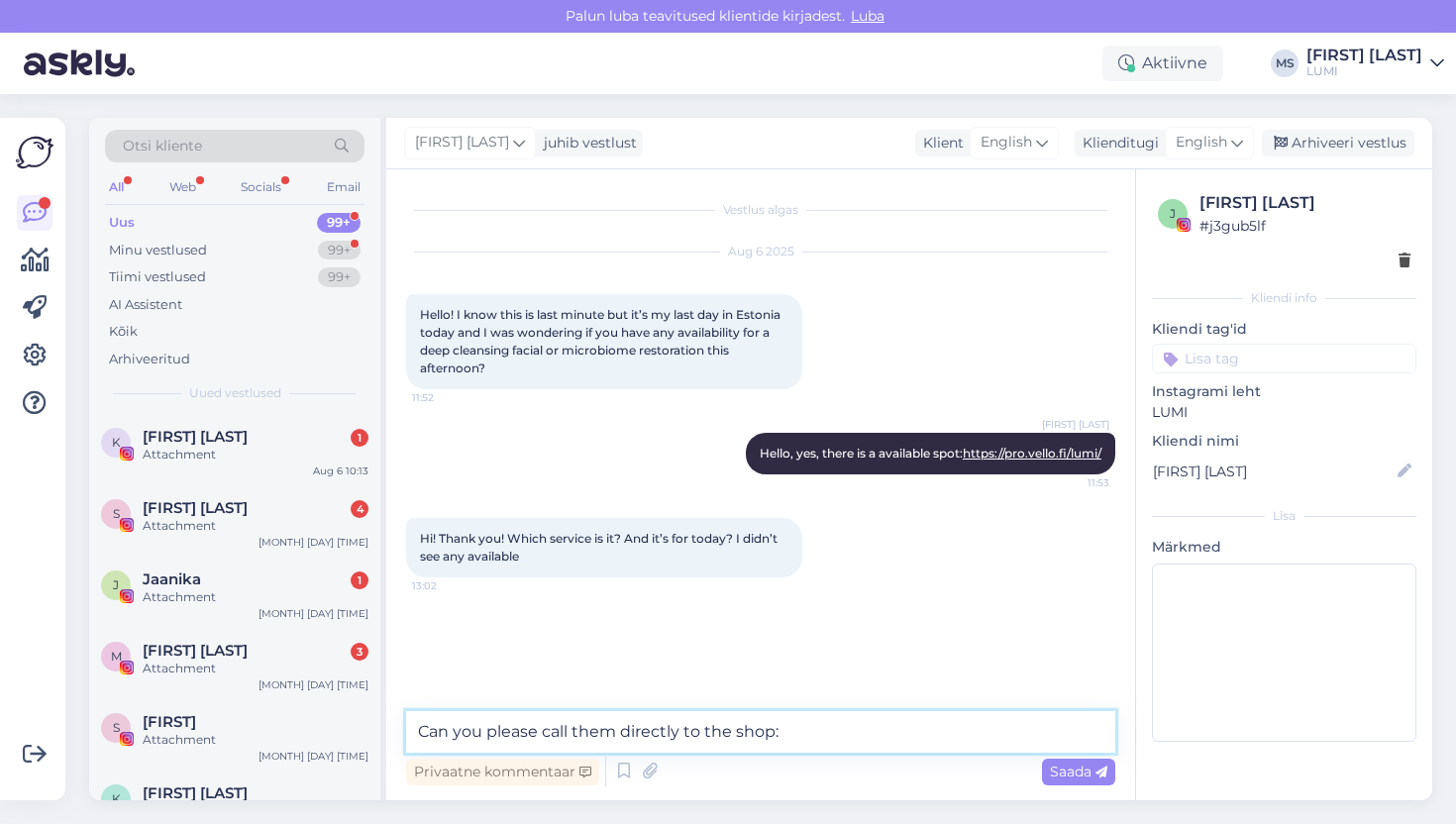 paste on "+372 5883 1271" 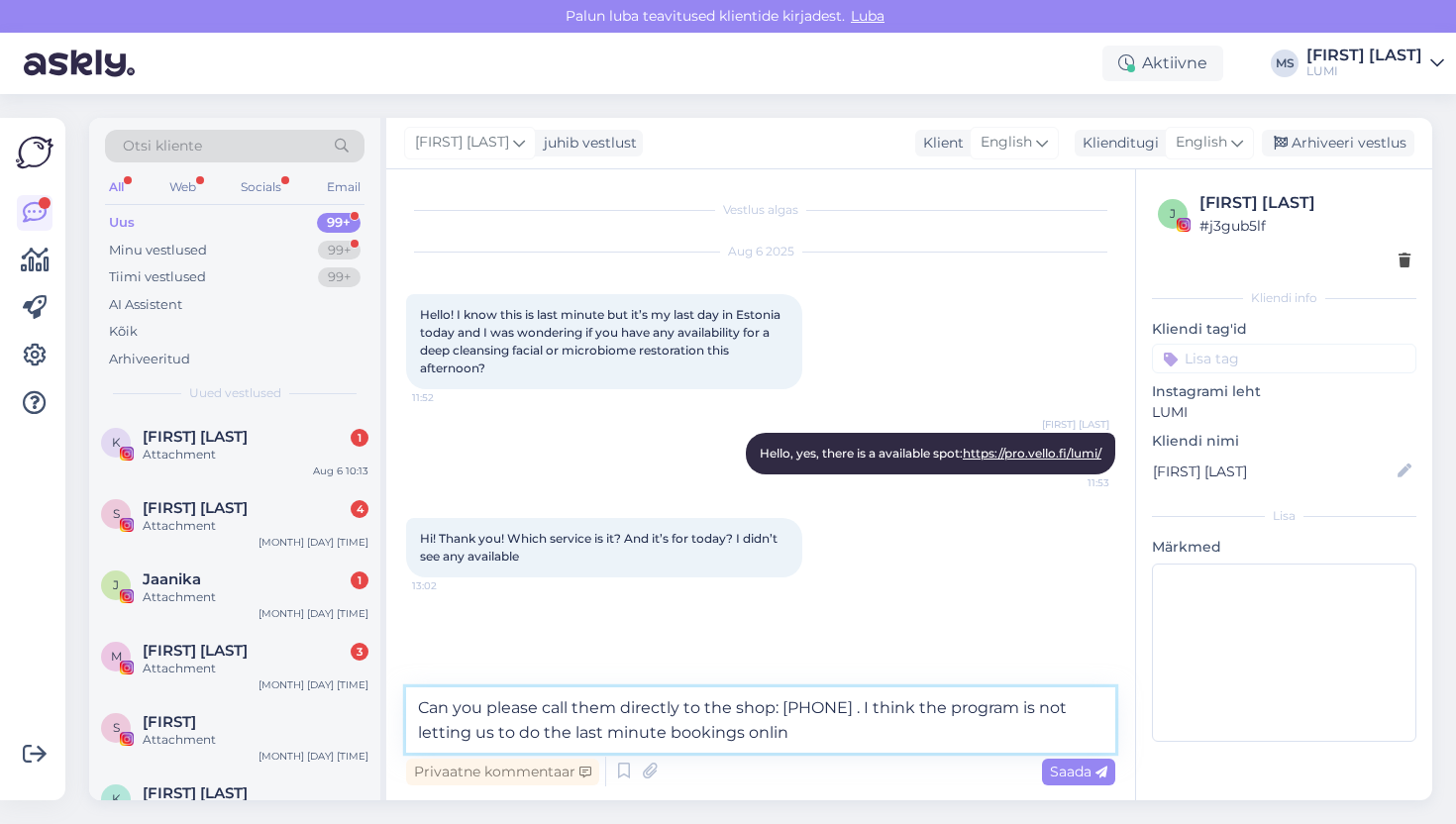 type on "Can you please call them directly to the shop: +372 5883 1271 . I think the program is not letting us to do the last minute bookings online" 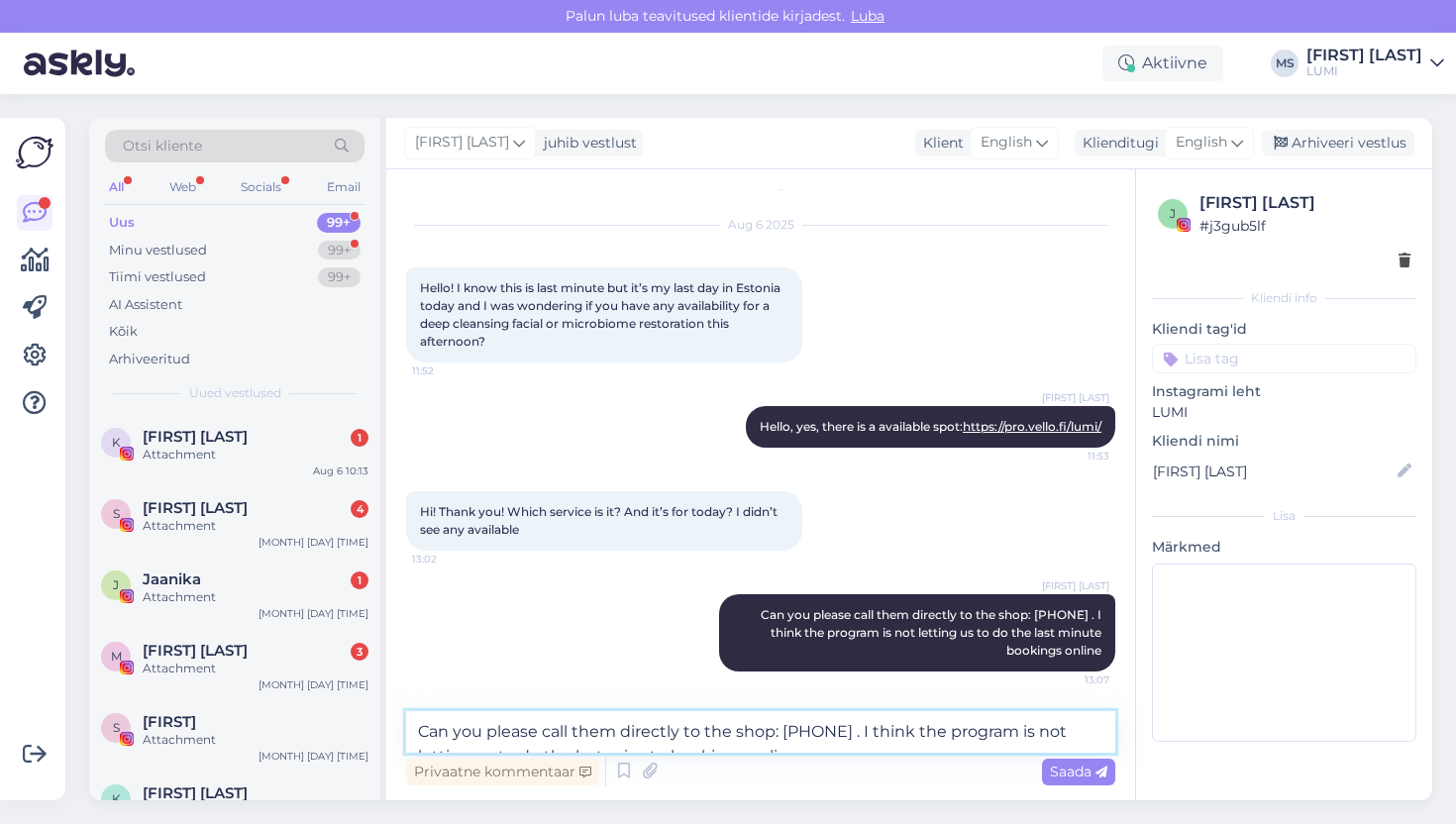 scroll, scrollTop: 112, scrollLeft: 0, axis: vertical 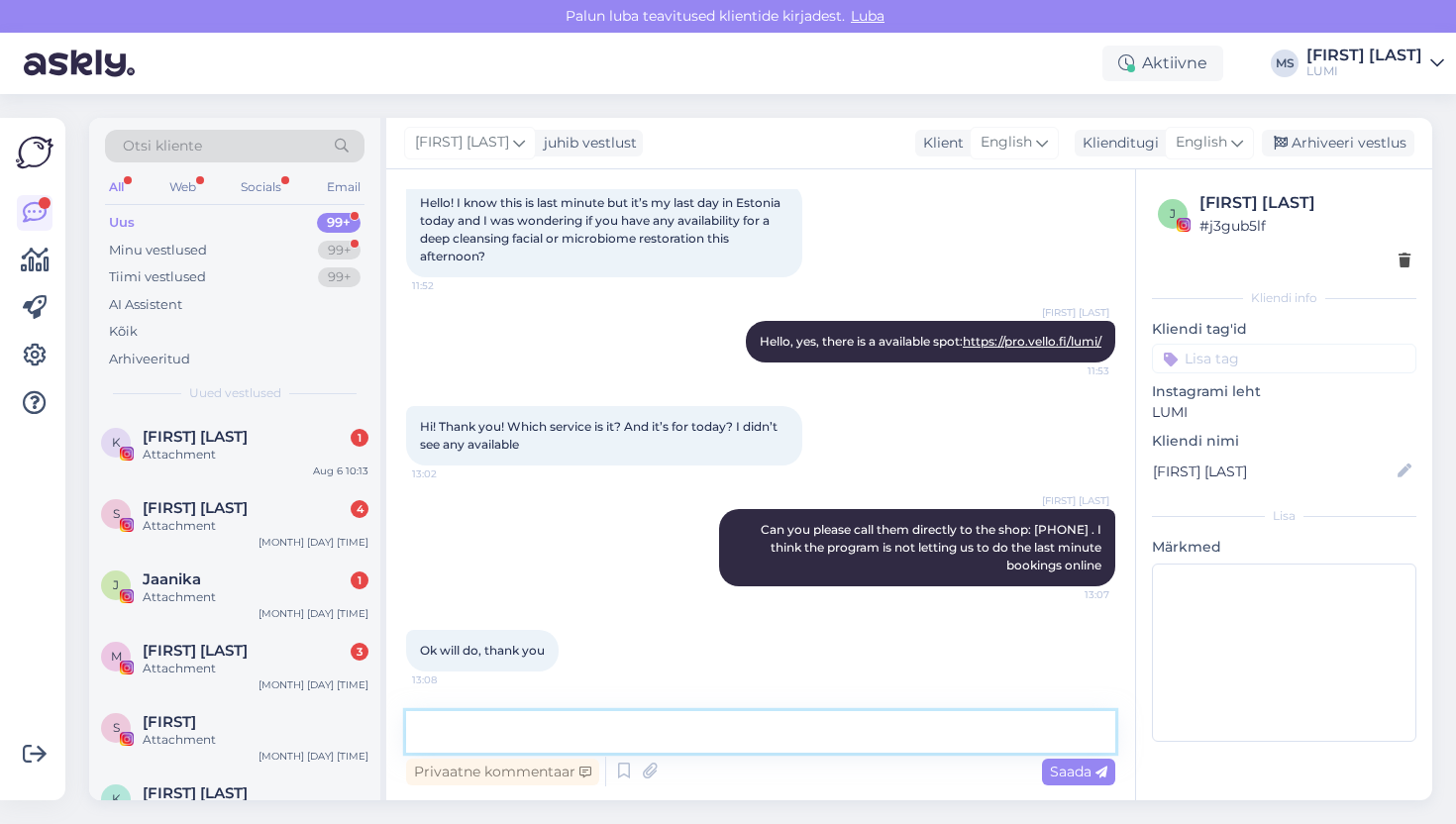 type 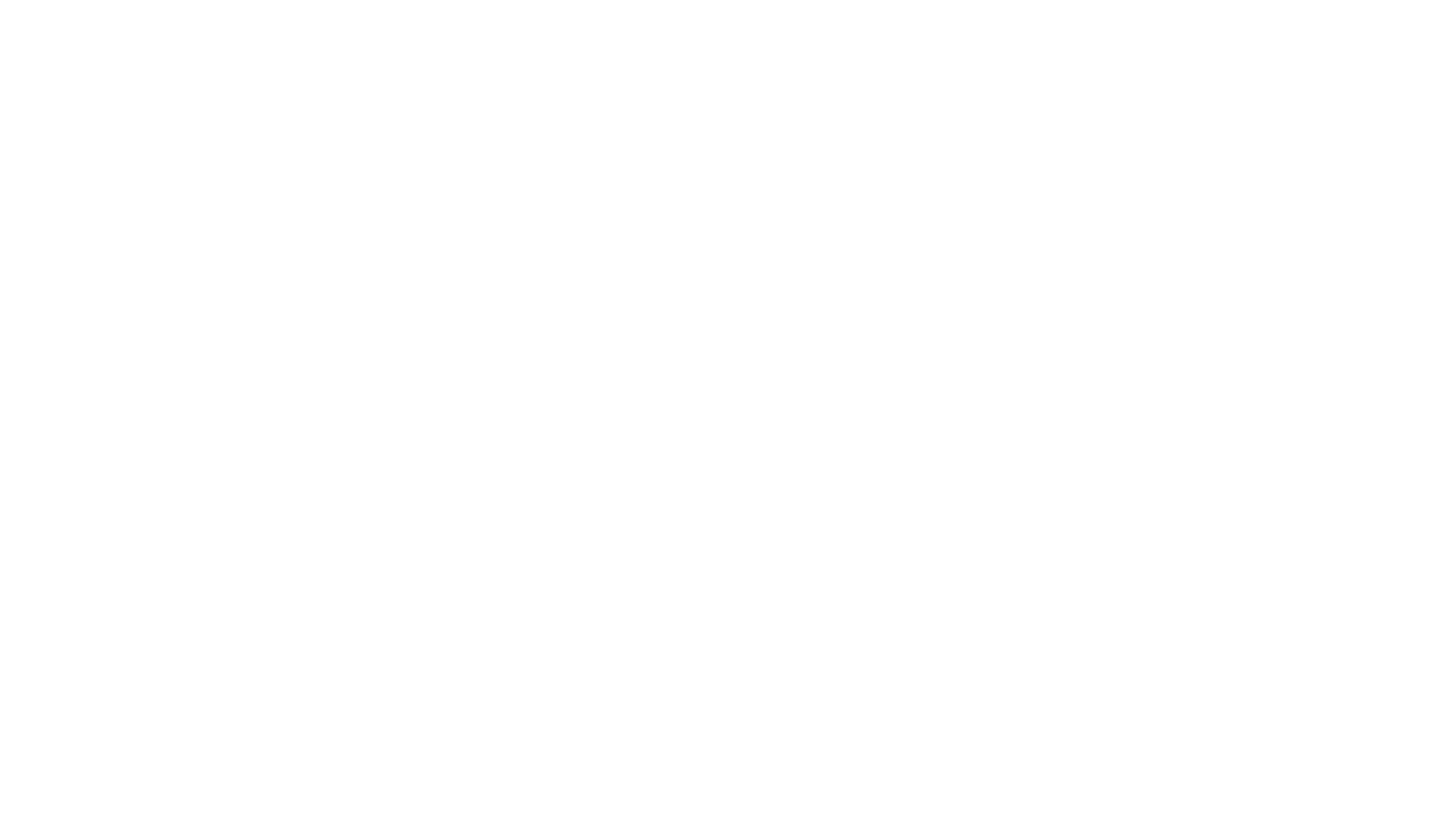 scroll, scrollTop: 0, scrollLeft: 0, axis: both 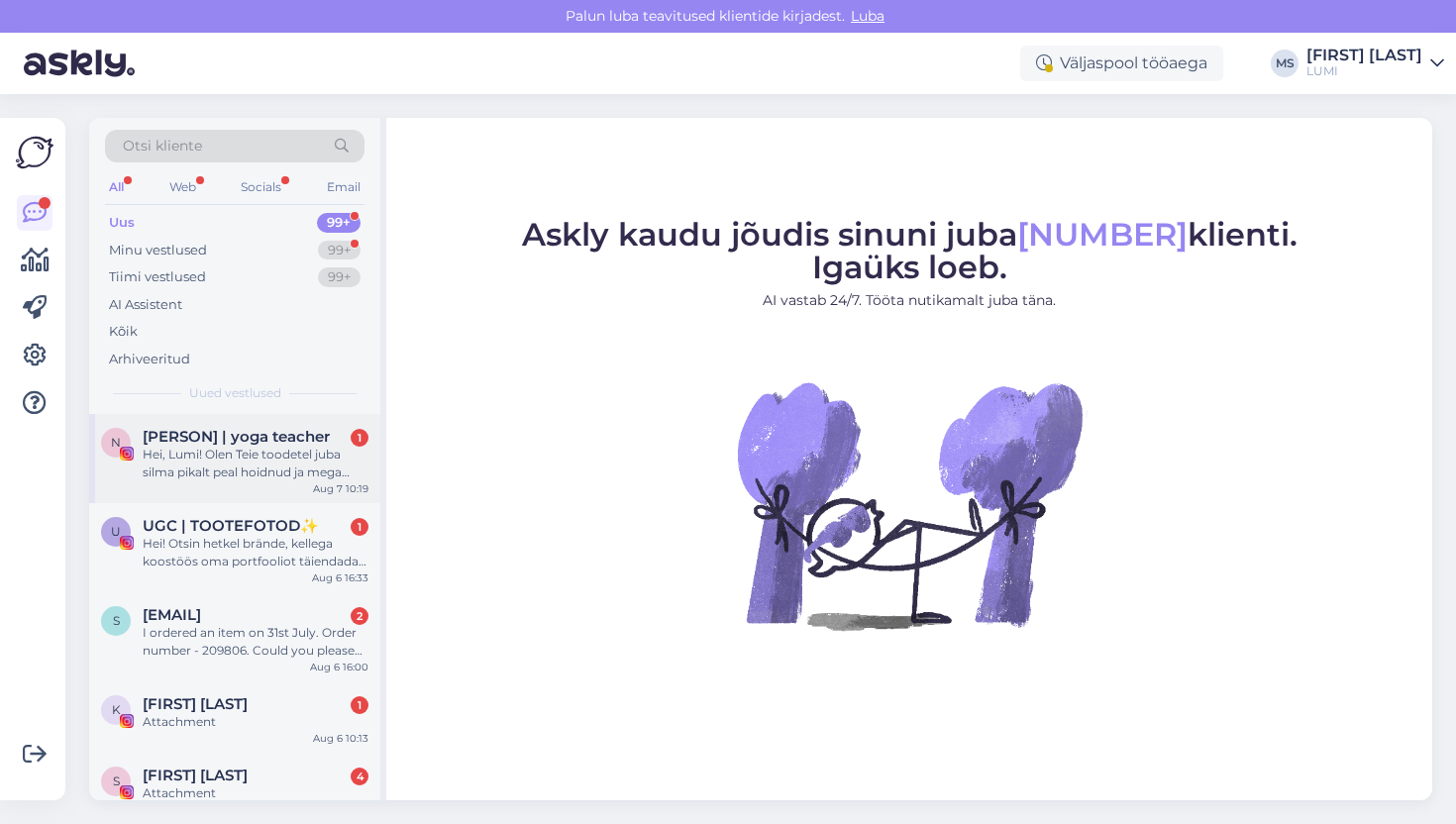 click on "Hei, Lumi! Olen Teie toodetel juba silma pikalt peal hoidnud ja mega head tagasisidet inimestelt enda ümber kuulnud, kuid kuna eelmine aasta rikkus mu näonaha ära Korea kosmeetika ja ma maadlesin seenaknega väga pikalt, siis ei ole julgenud uusi tooteid proovida. Nüüd tunnen, et tegelikult ikkagi võiks anda kellelegi uus võimaluse, eriti, et Teie tooted on puhtad. Kas Te soovitaksite mul minna enda poodi ja lasta seal midagi soovitada või oskaksite öelda mulle, millest ma võiksin prooviks alustada? Hetkel on näonahk ilus, kuid kasutan juba aasta aega Epiduo aknekreemi ja ilma selleta ei julge olla, sest kohe tulevad punnid tagasi. Äkki oskate kuidagi aidata:) Palju päikest, Nora!🤍🌞🌿" at bounding box center [256, 464] 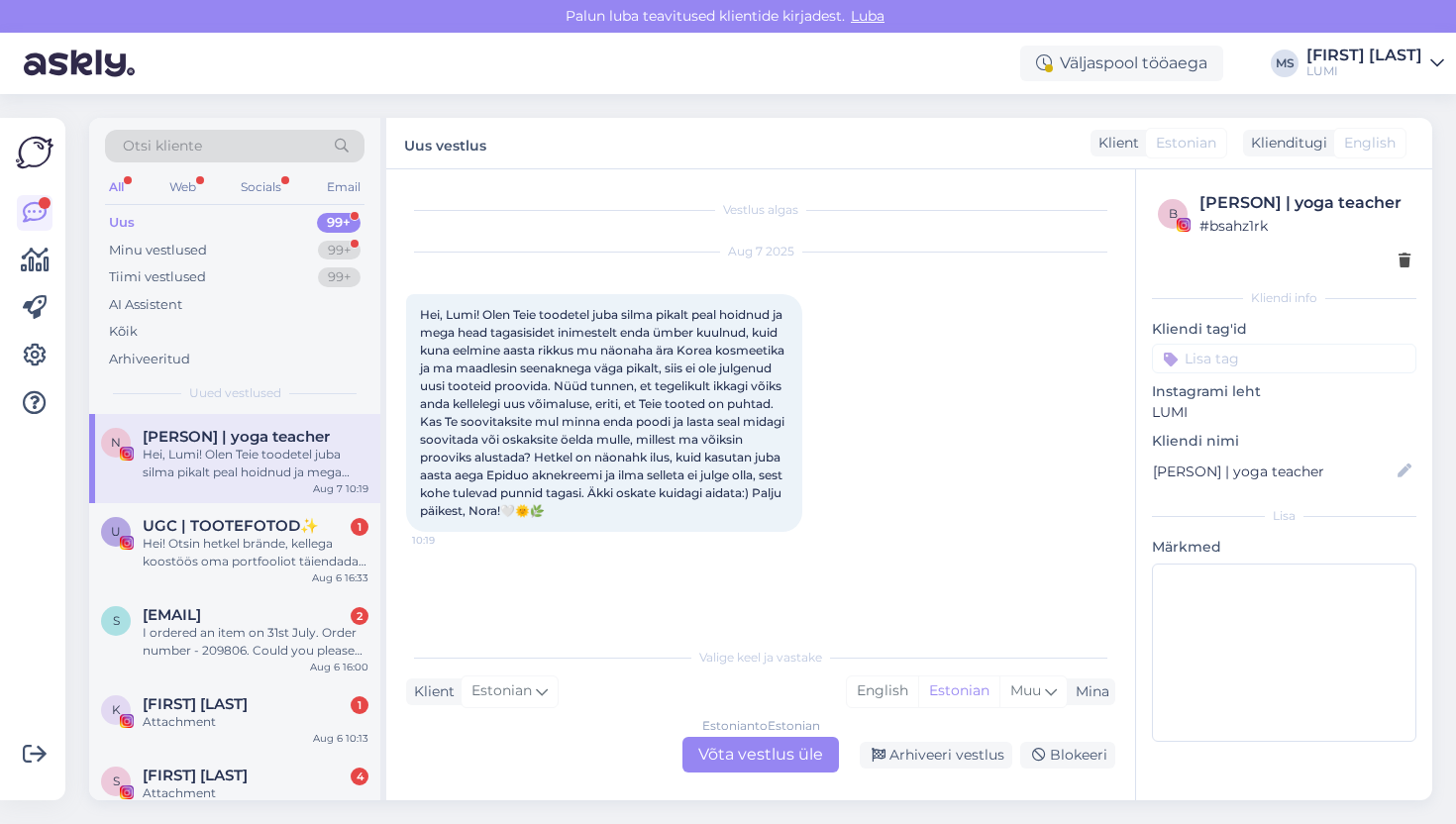click on "Estonian  to  Estonian Võta vestlus üle" at bounding box center (761, 755) 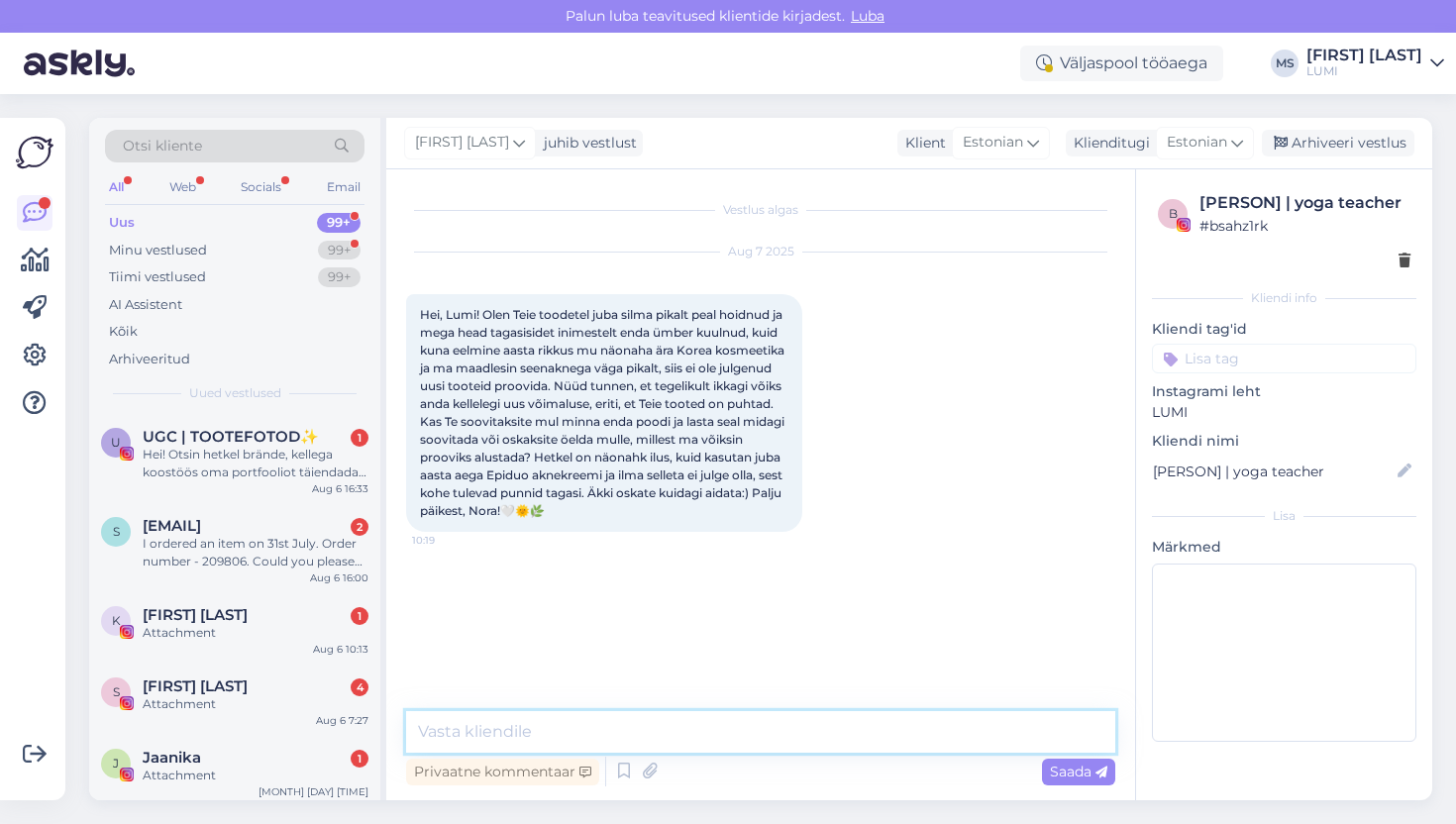 click at bounding box center (761, 732) 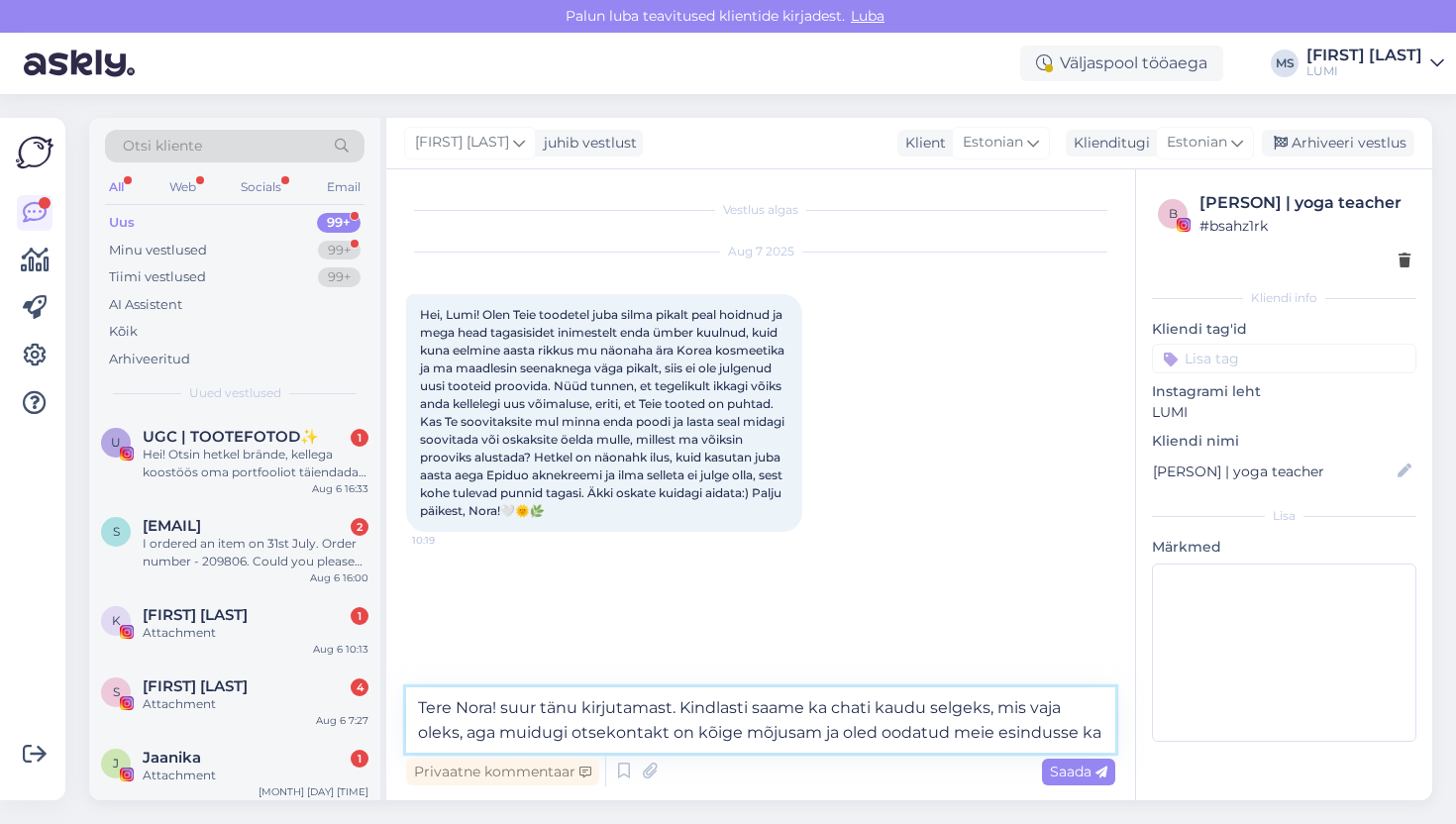 type on "Tere Nora! suur tänu kirjutamast. Kindlasti saame ka chati kaudu selgeks, mis vaja oleks, aga muidugi otsekontakt on kõige mõjusam ja oled oodatud meie esindusse ka :)" 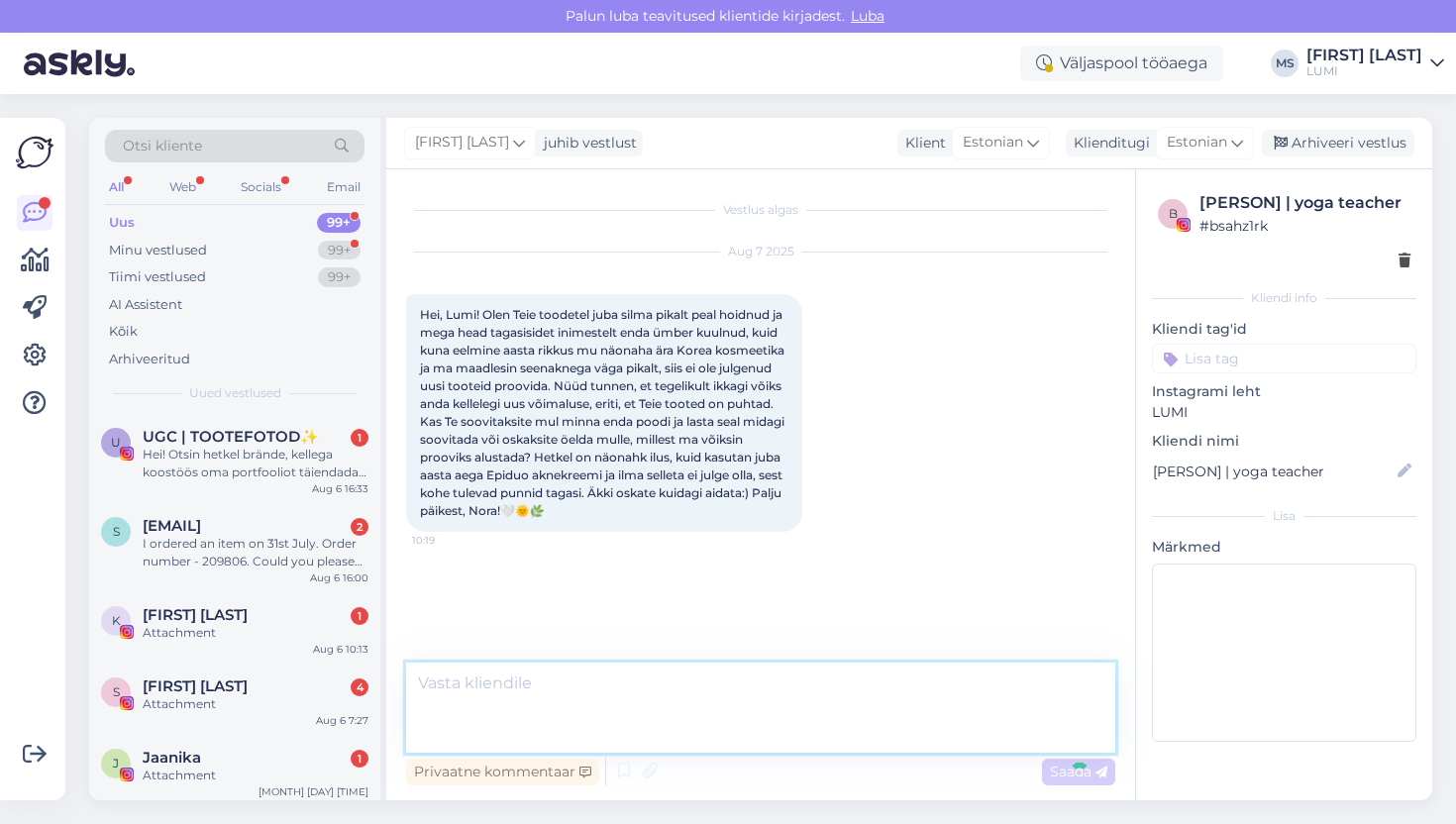 scroll, scrollTop: 0, scrollLeft: 0, axis: both 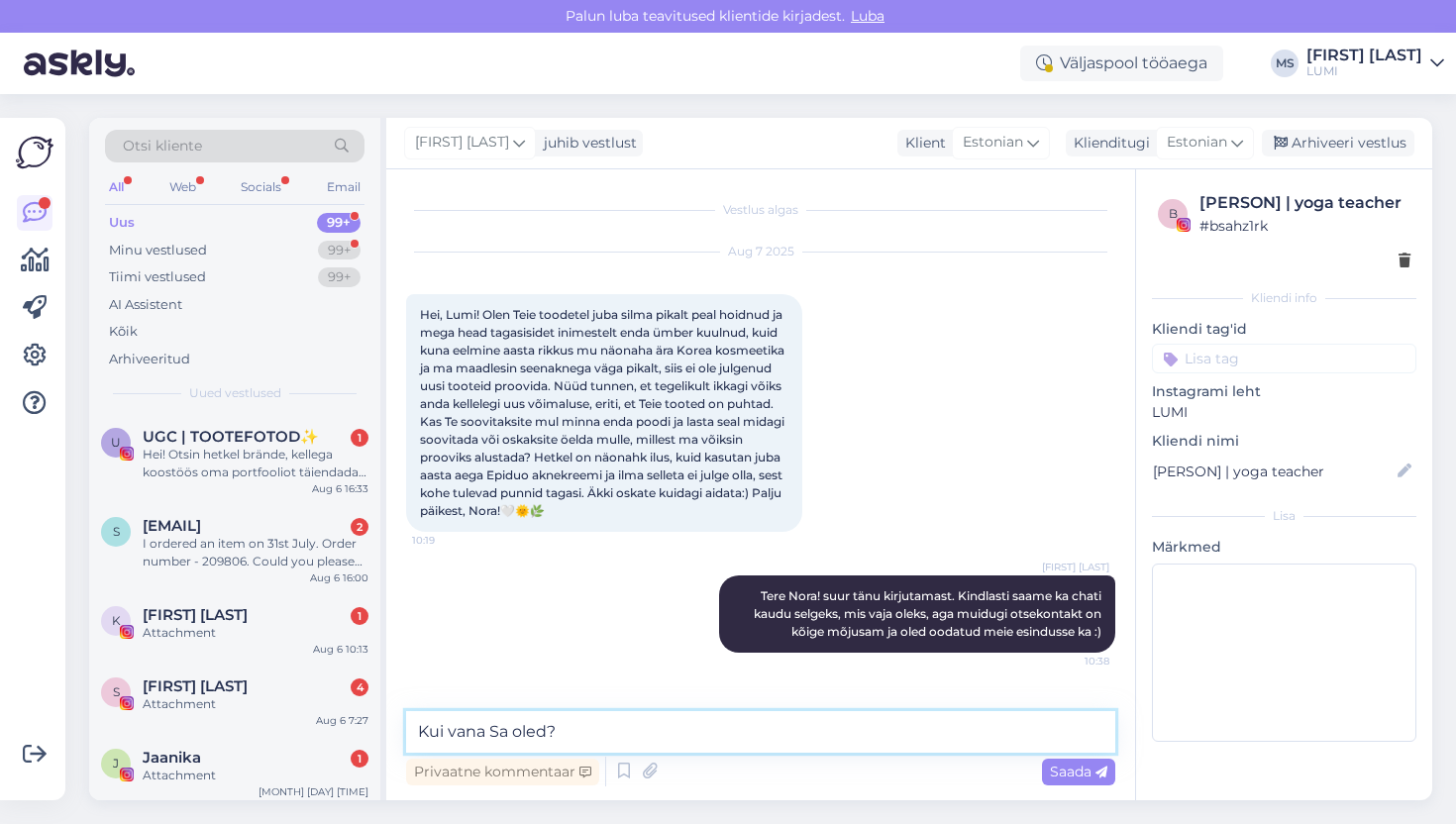 type on "Kui vana Sa oled?" 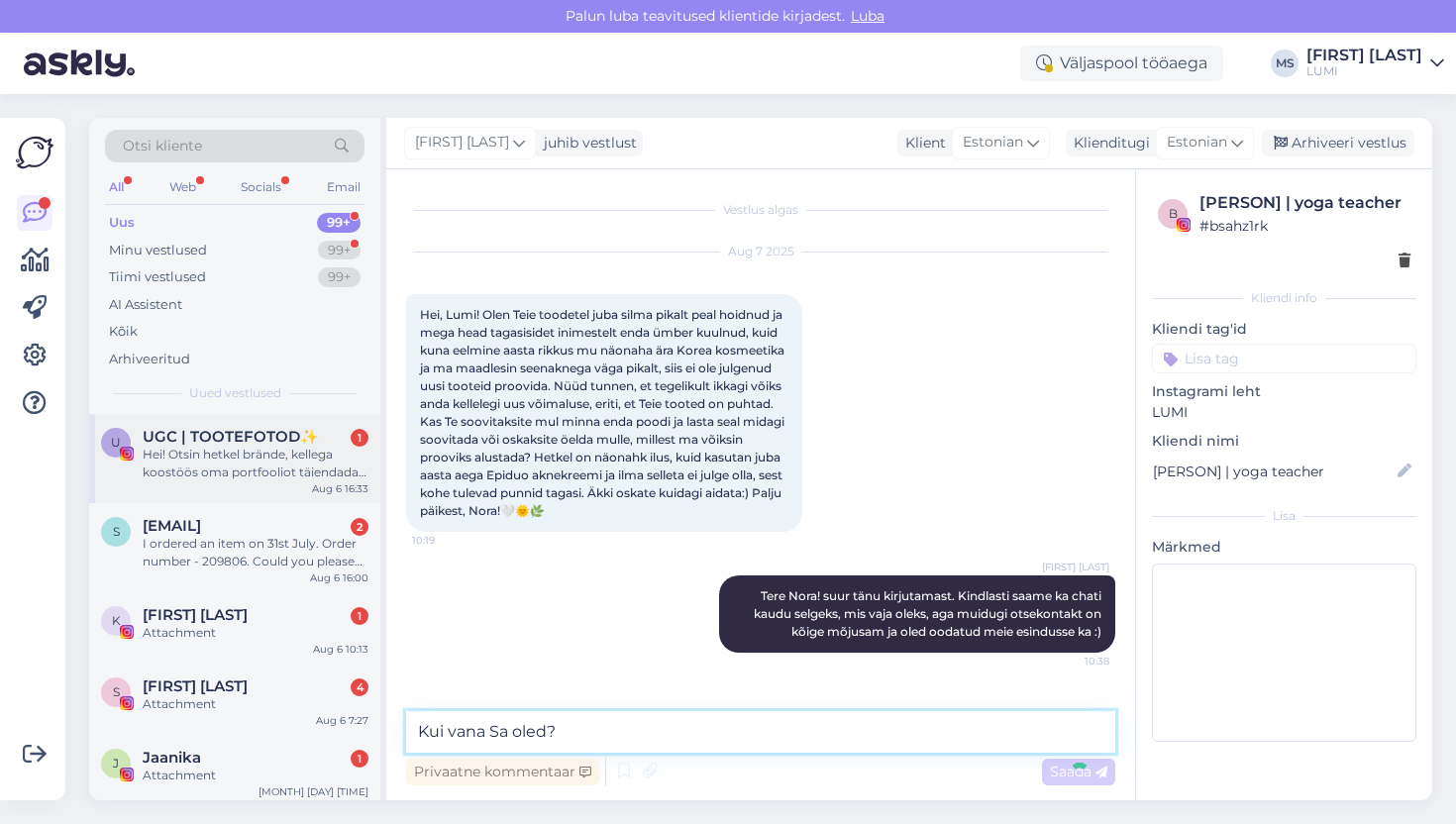 type 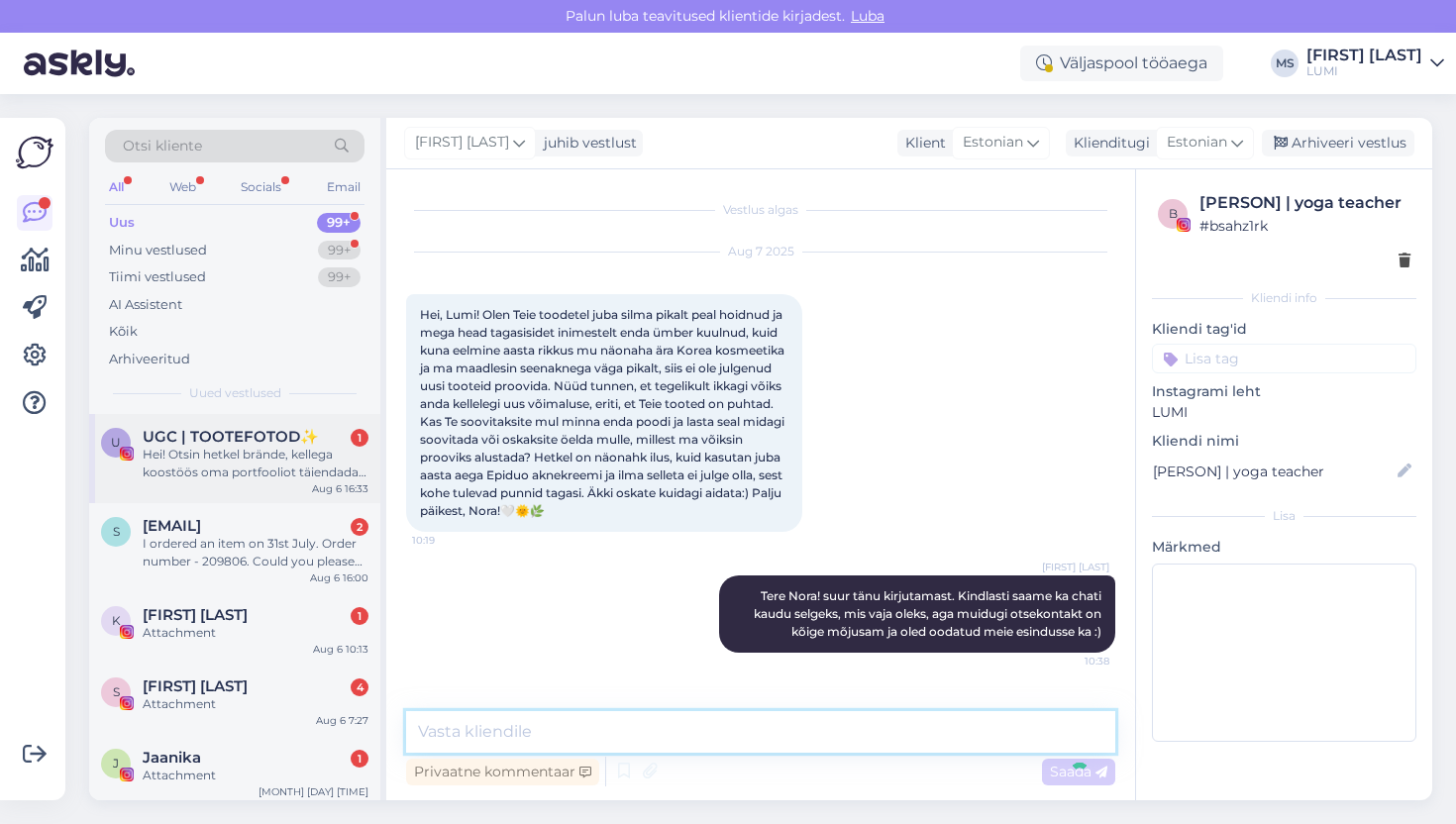scroll, scrollTop: 84, scrollLeft: 0, axis: vertical 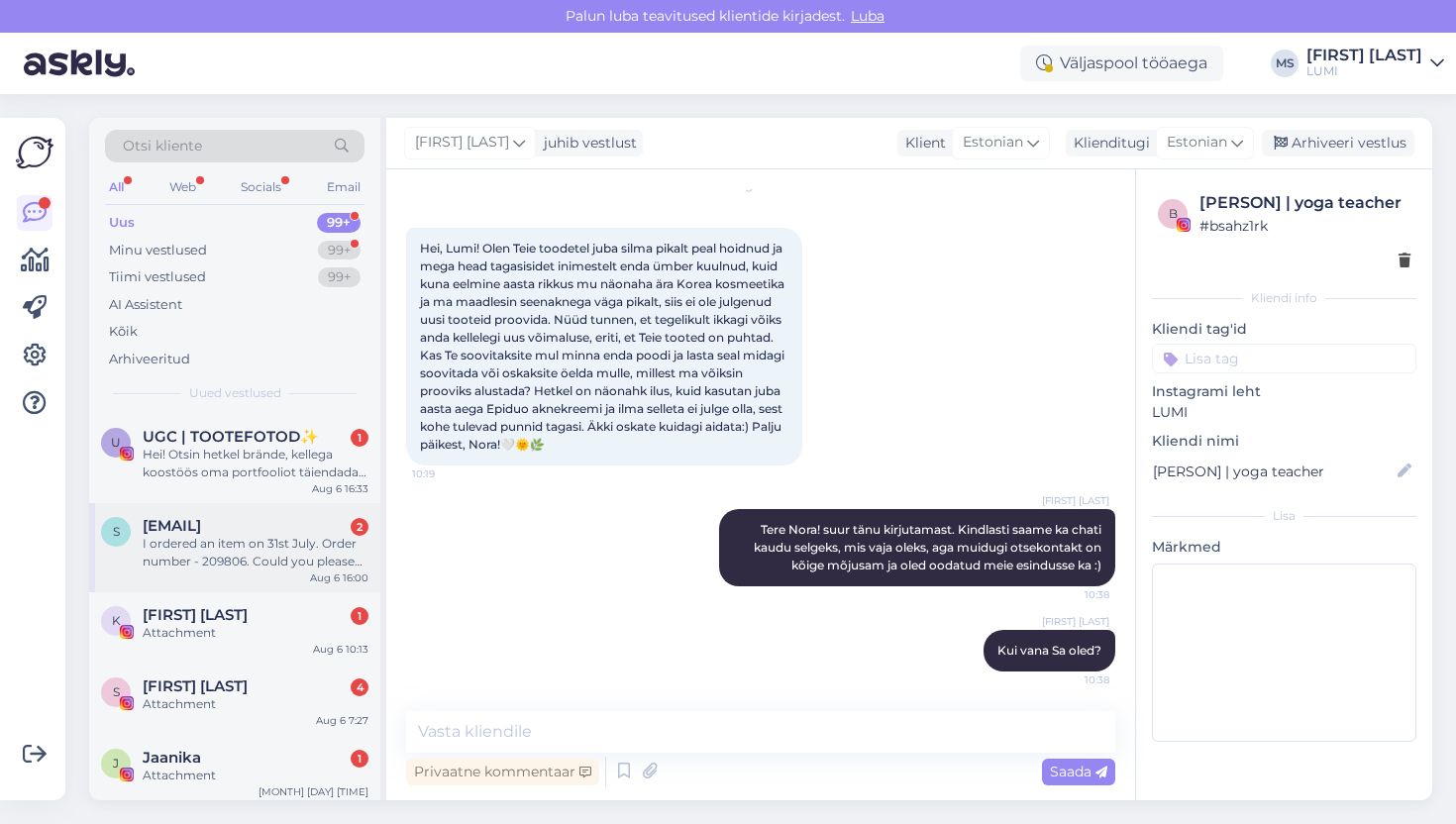 click on "I ordered an item on 31st July. Order number - 209806. Could you please let me know the status" at bounding box center (256, 553) 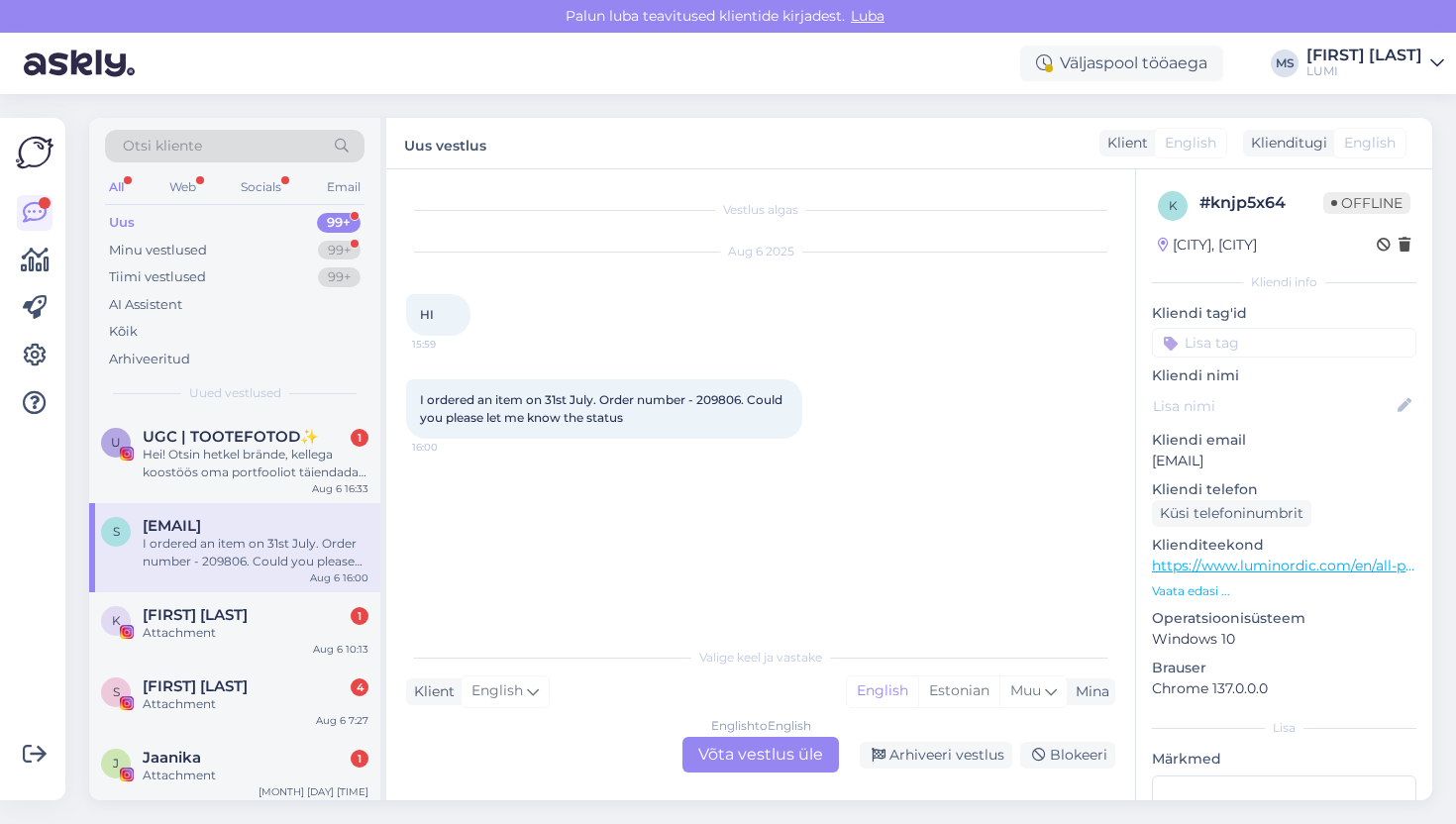 click on "English  to  English Võta vestlus üle" at bounding box center [761, 755] 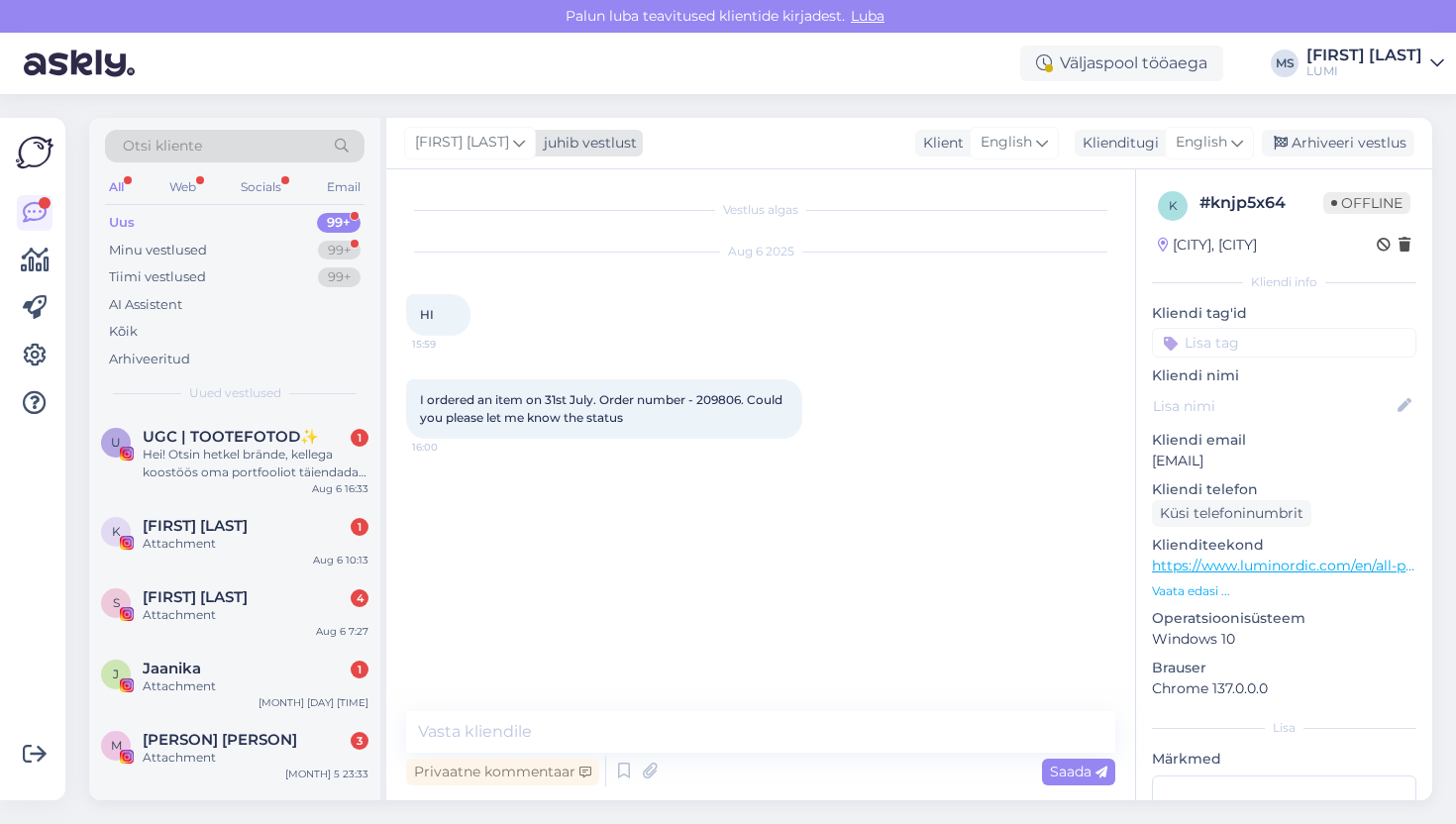 click at bounding box center (519, 143) 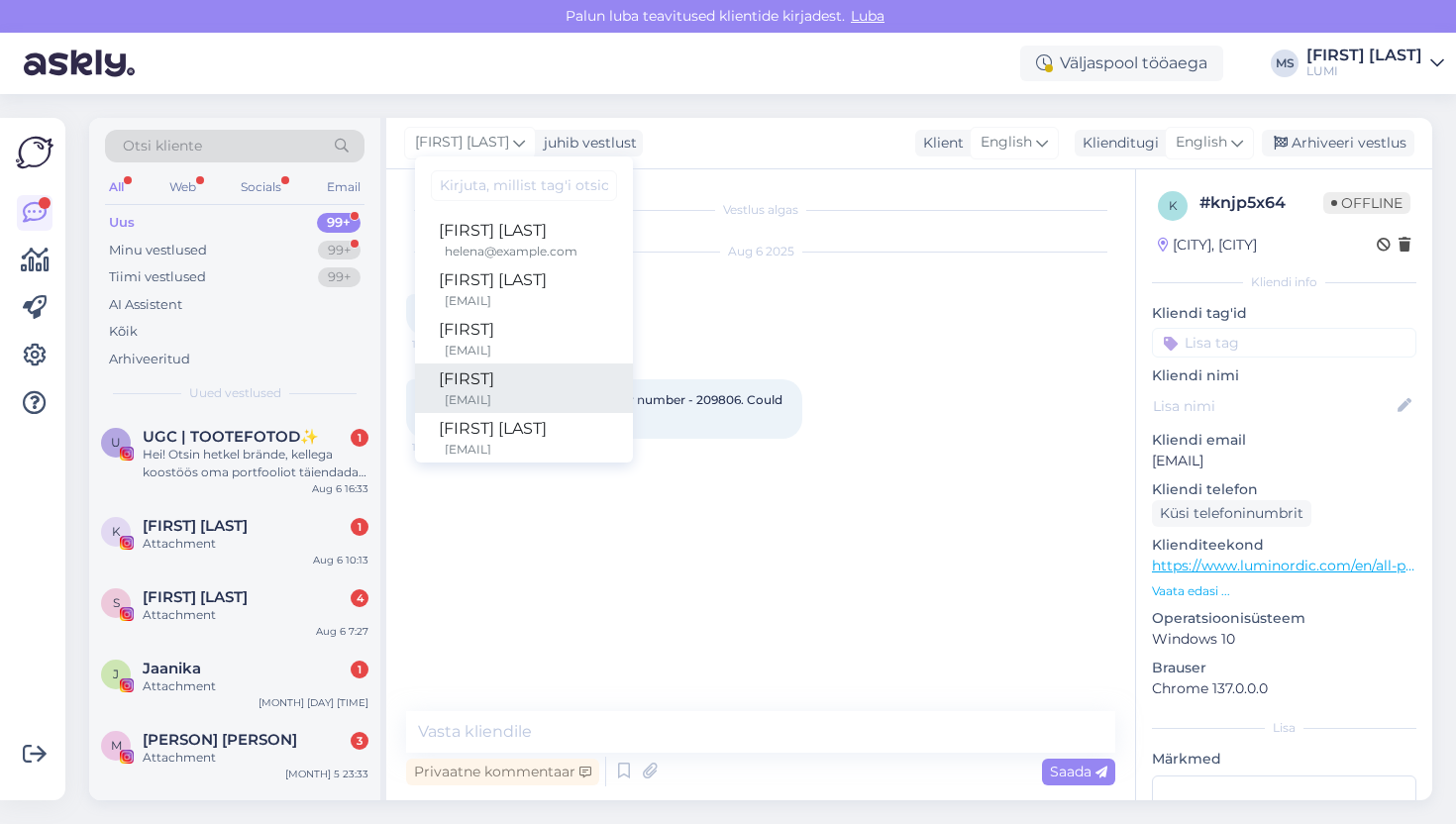click on "[FIRST]" at bounding box center [524, 379] 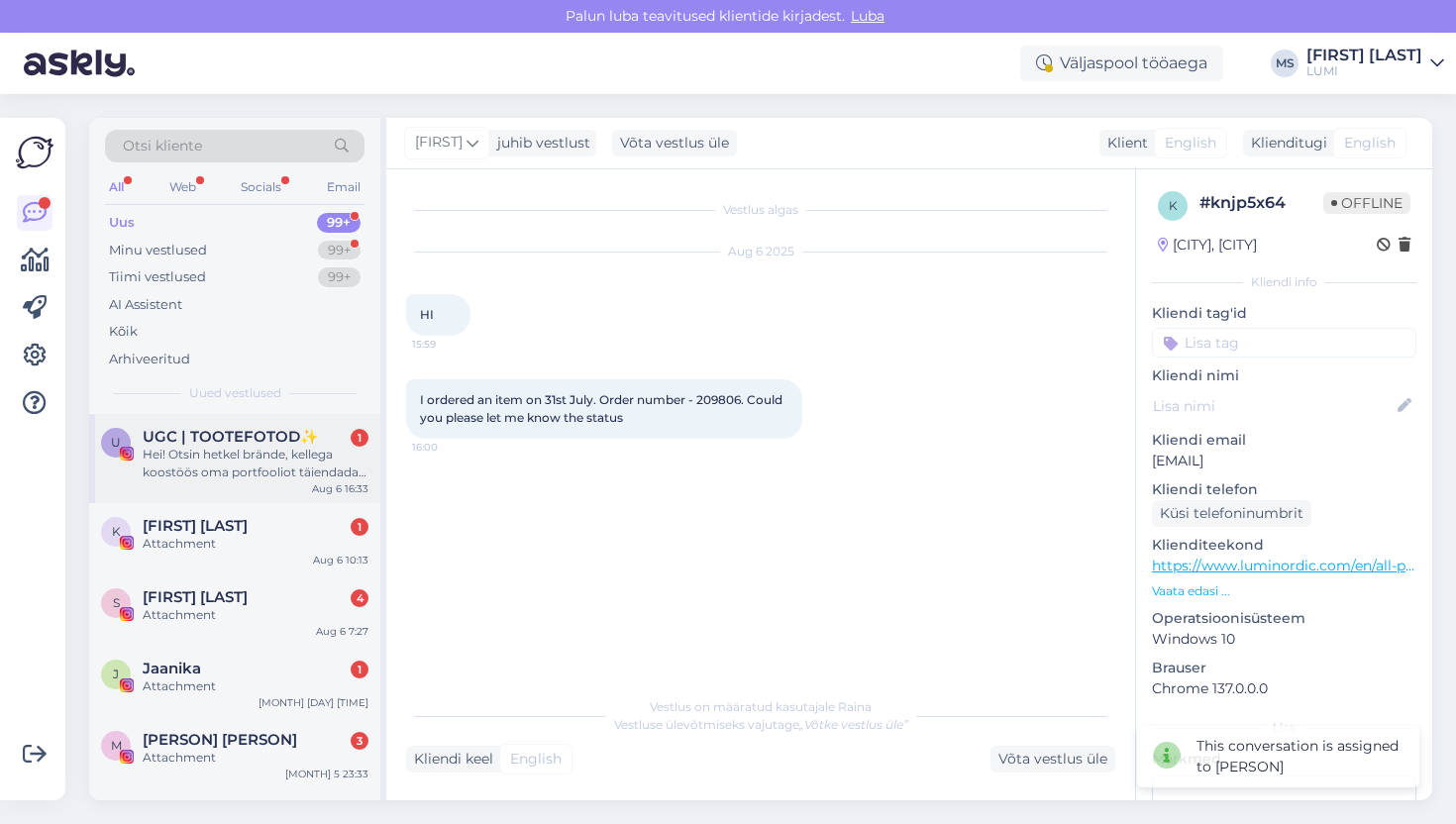 click on "UGC | TOOTEFOTOD✨" at bounding box center (231, 437) 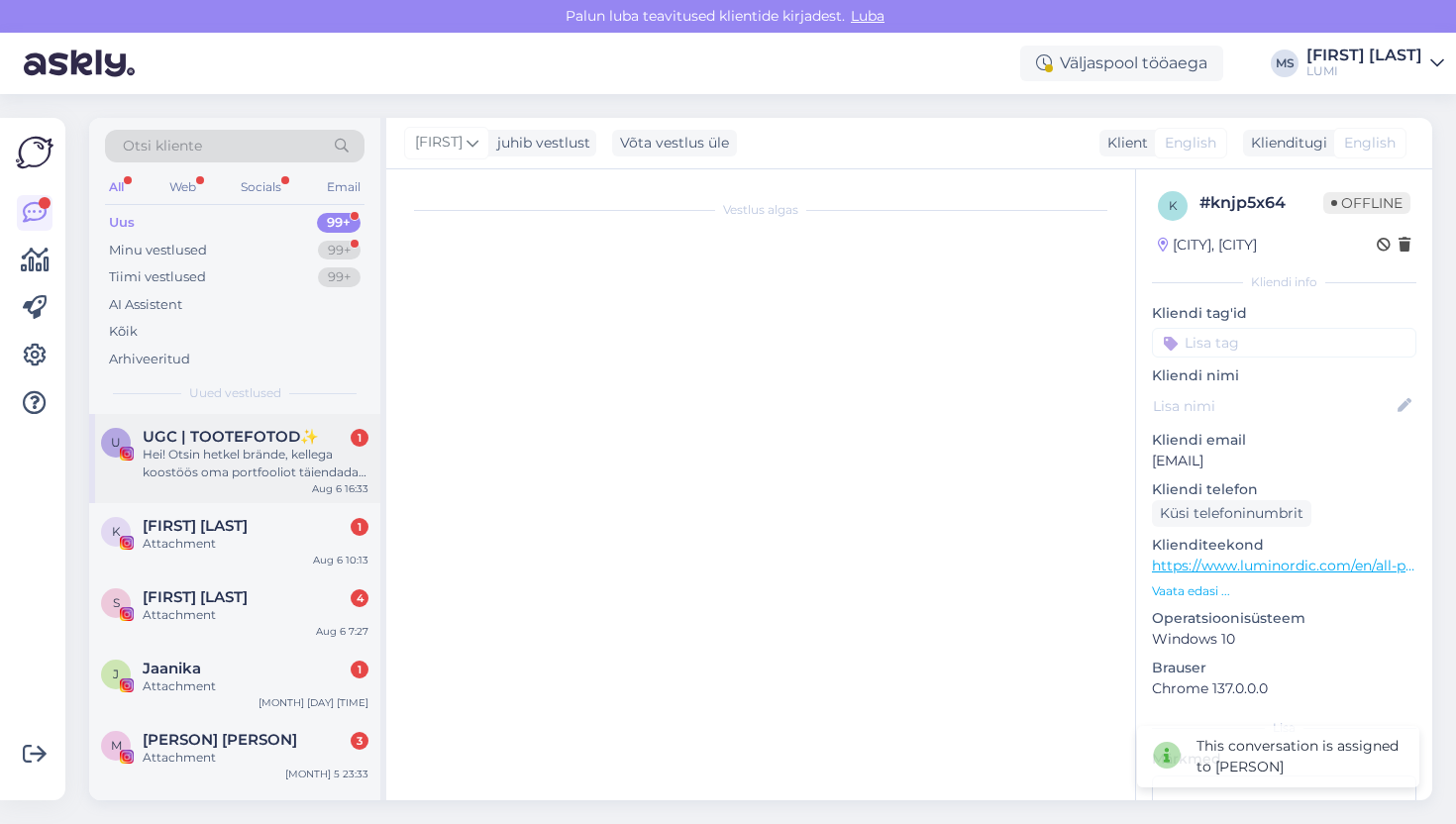 scroll, scrollTop: 42, scrollLeft: 0, axis: vertical 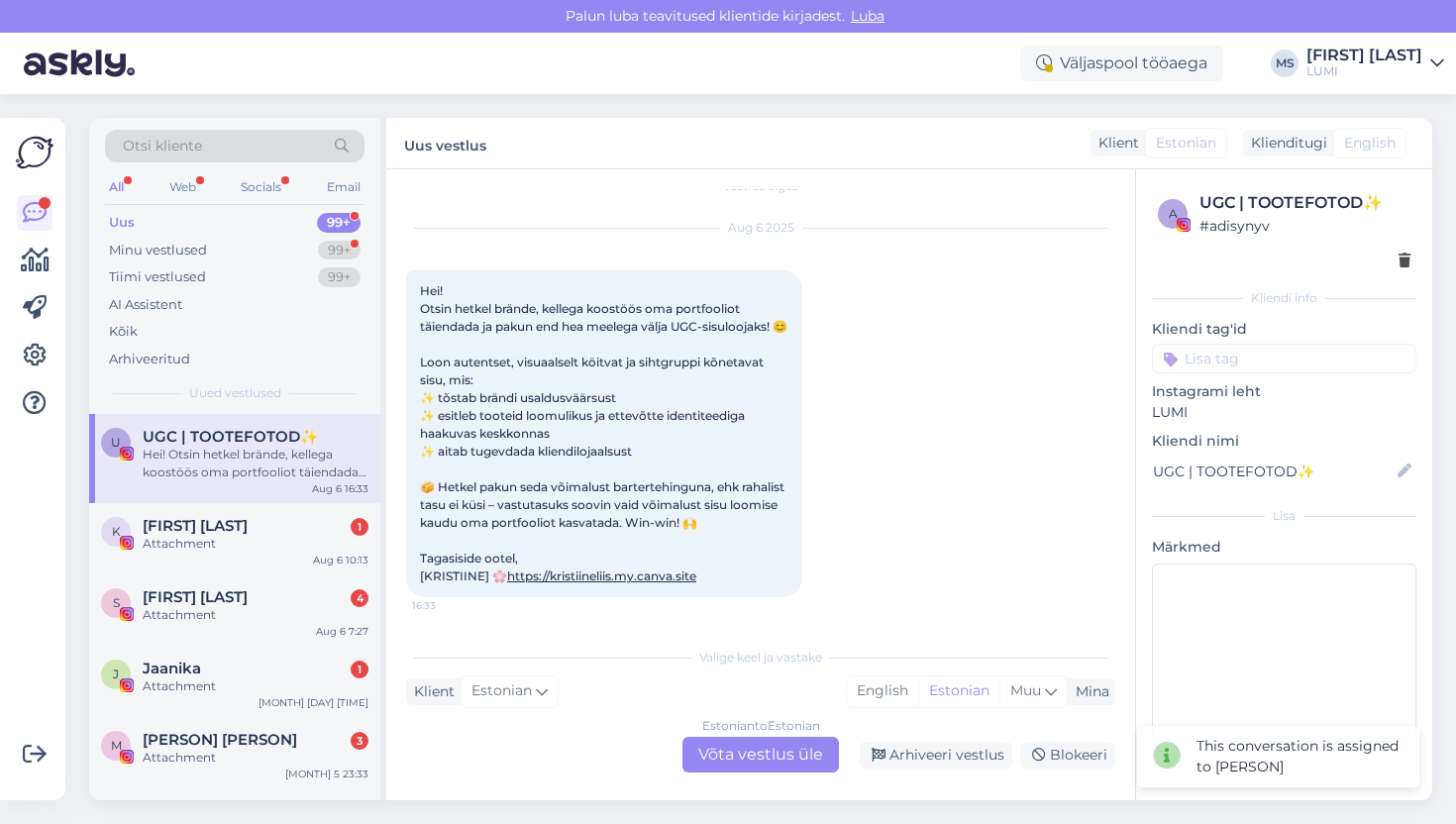 click on "Estonian  to  Estonian Võta vestlus üle" at bounding box center (761, 755) 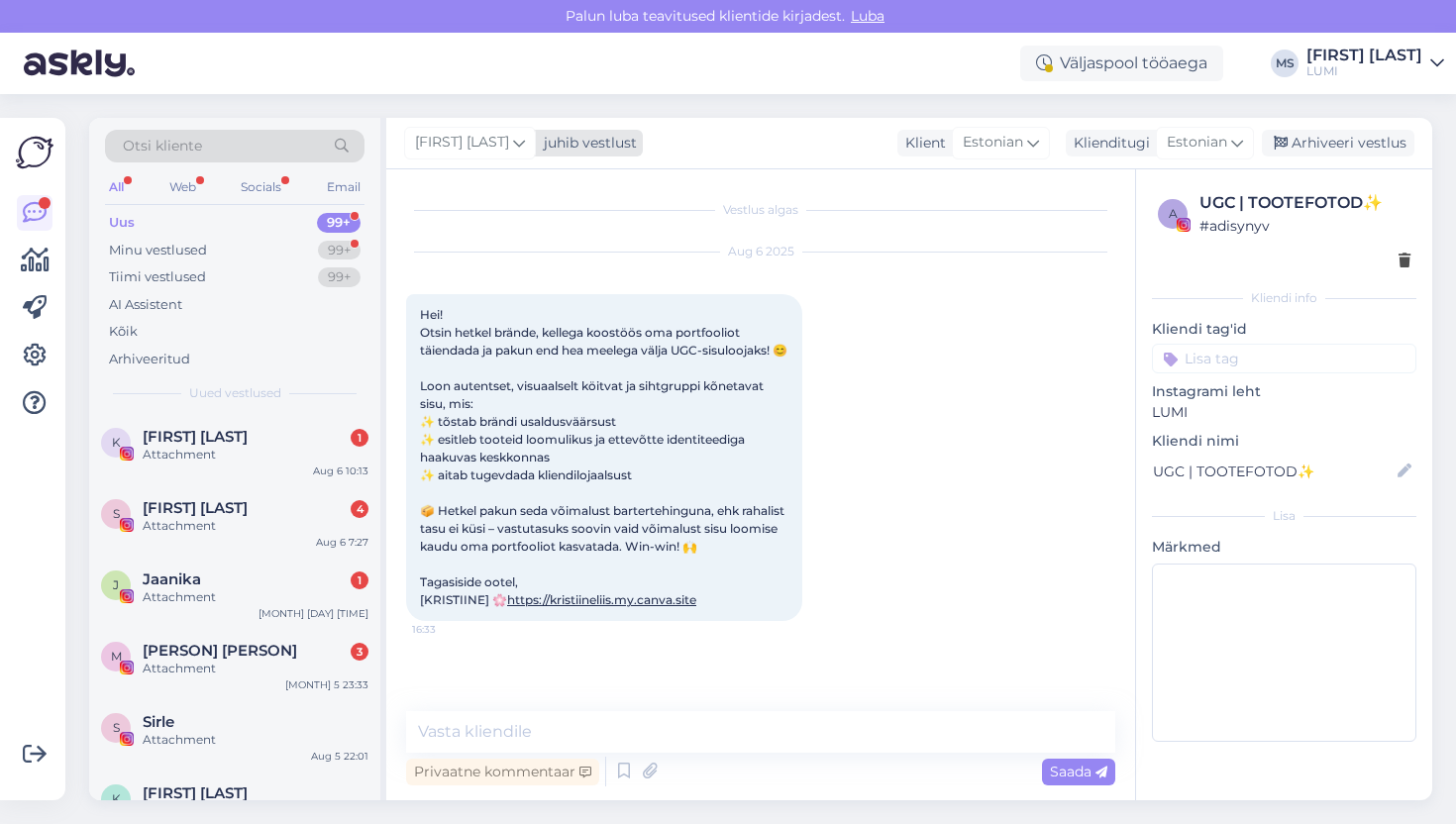 click on "[FIRST] [LAST]" at bounding box center [462, 143] 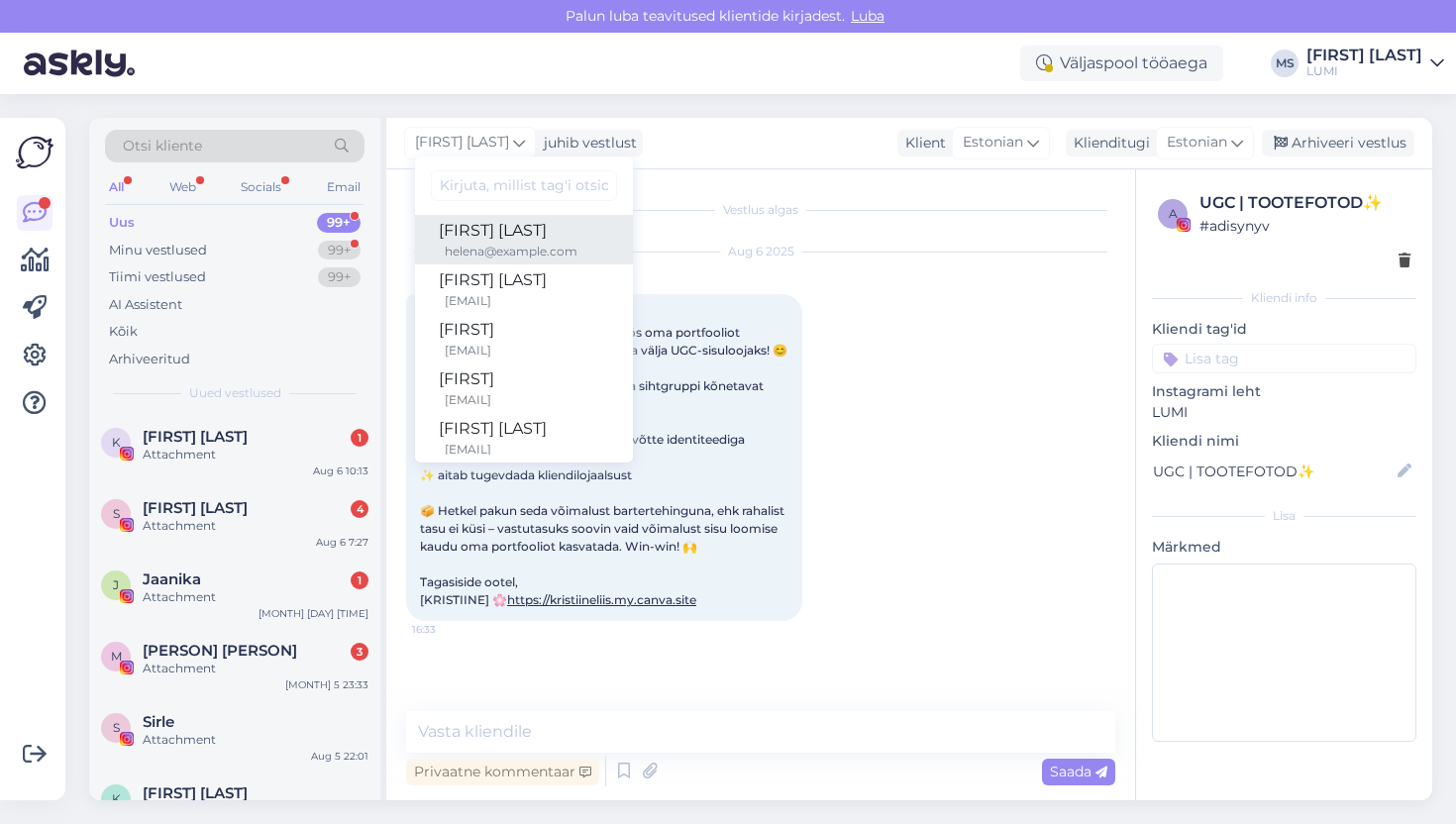click on "[FIRST] [LAST]" at bounding box center [524, 231] 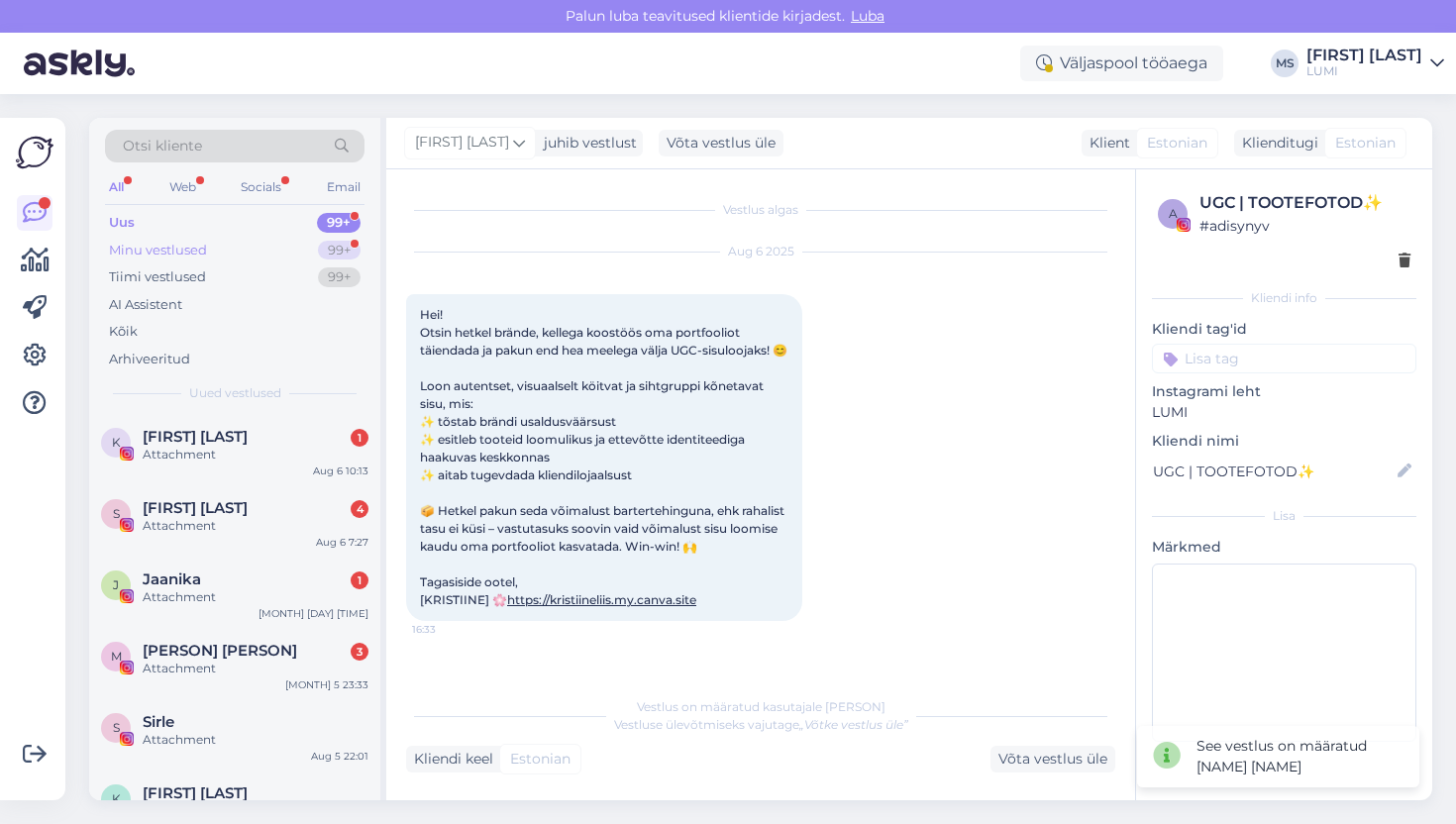 click on "Minu vestlused" at bounding box center [157, 251] 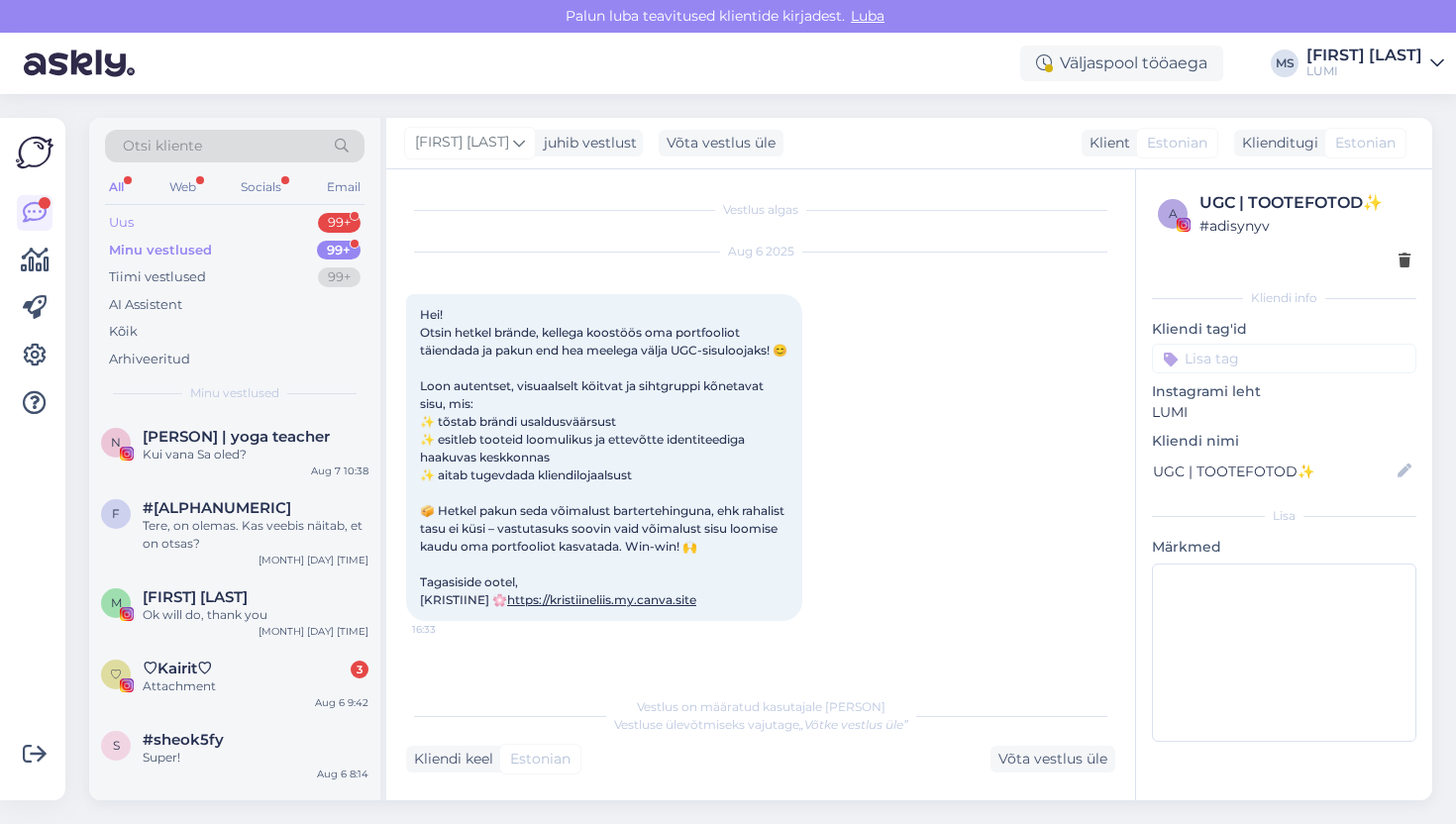 click on "Uus 99+" at bounding box center (235, 223) 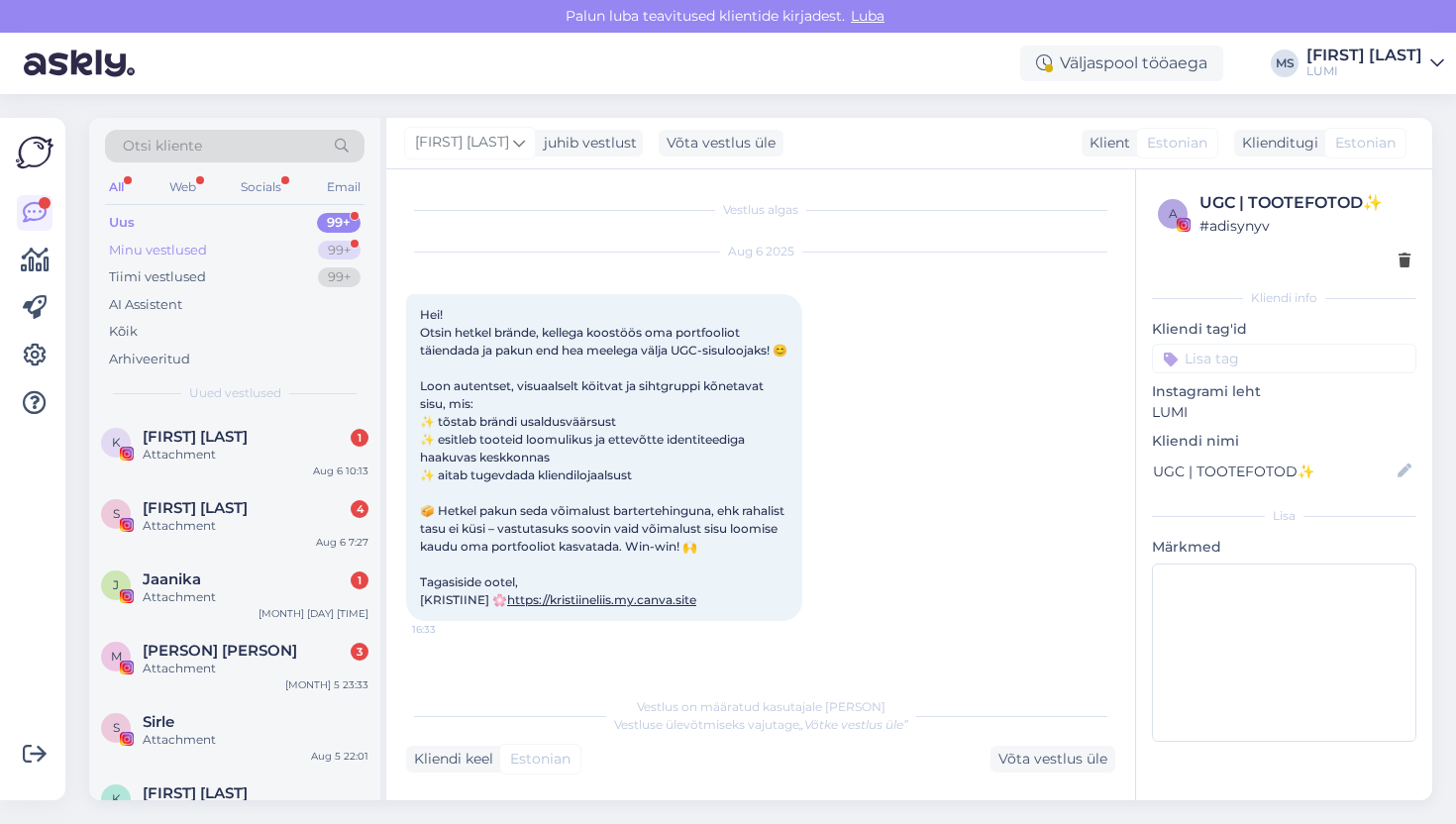 click on "Minu vestlused 99+" at bounding box center (235, 251) 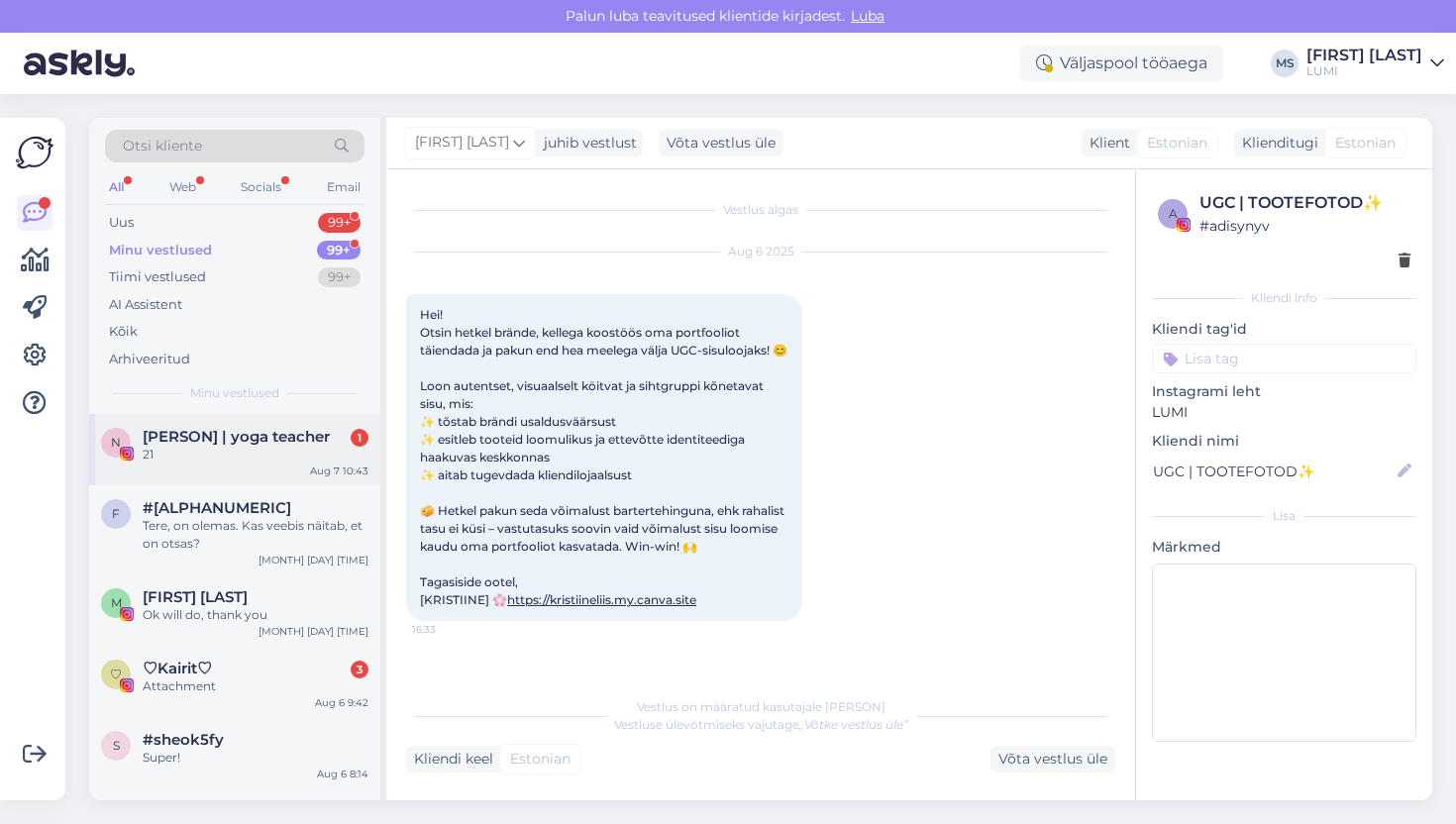 click on "[PERSON] | yoga teacher" at bounding box center (236, 437) 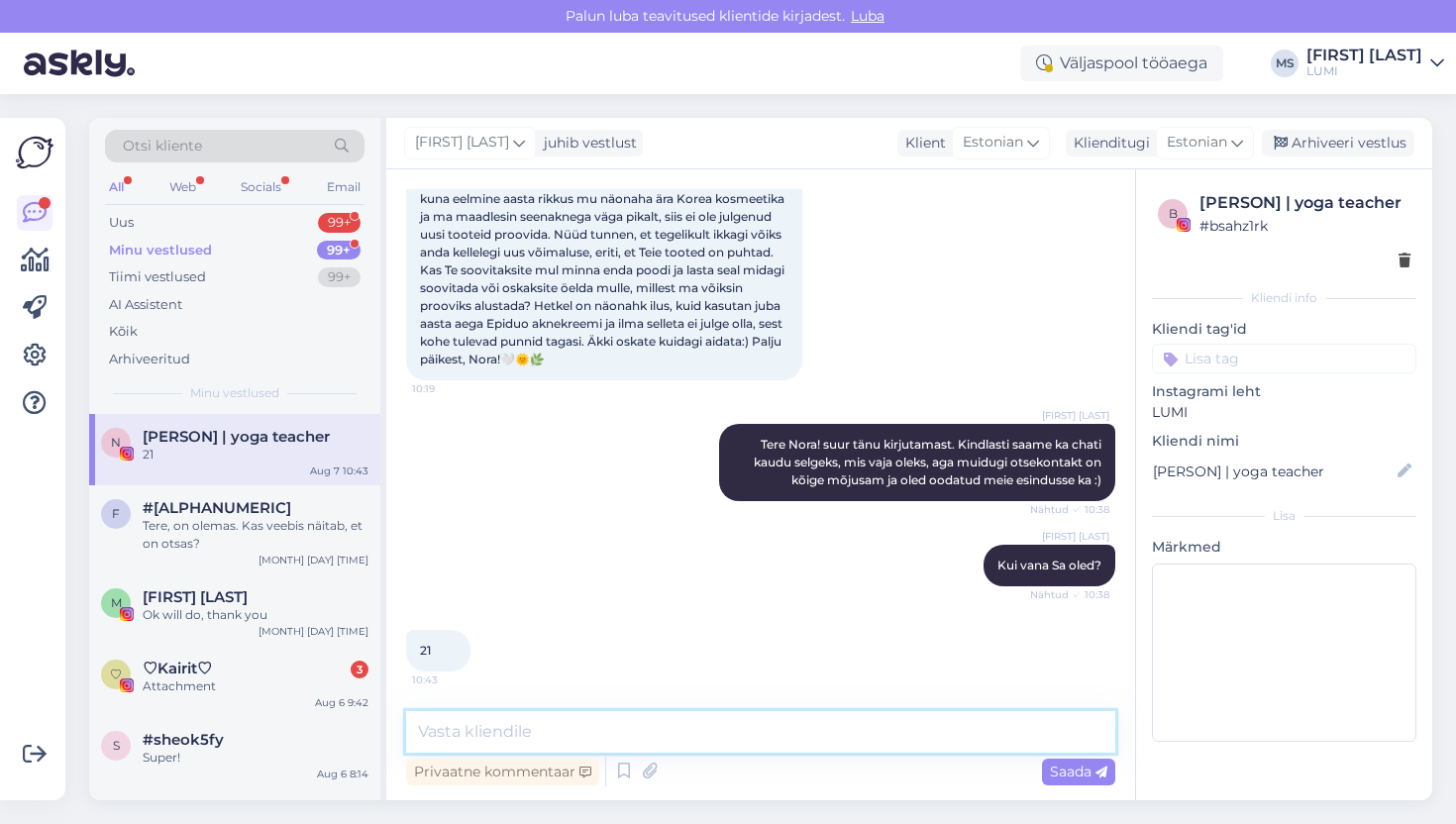 click at bounding box center (761, 732) 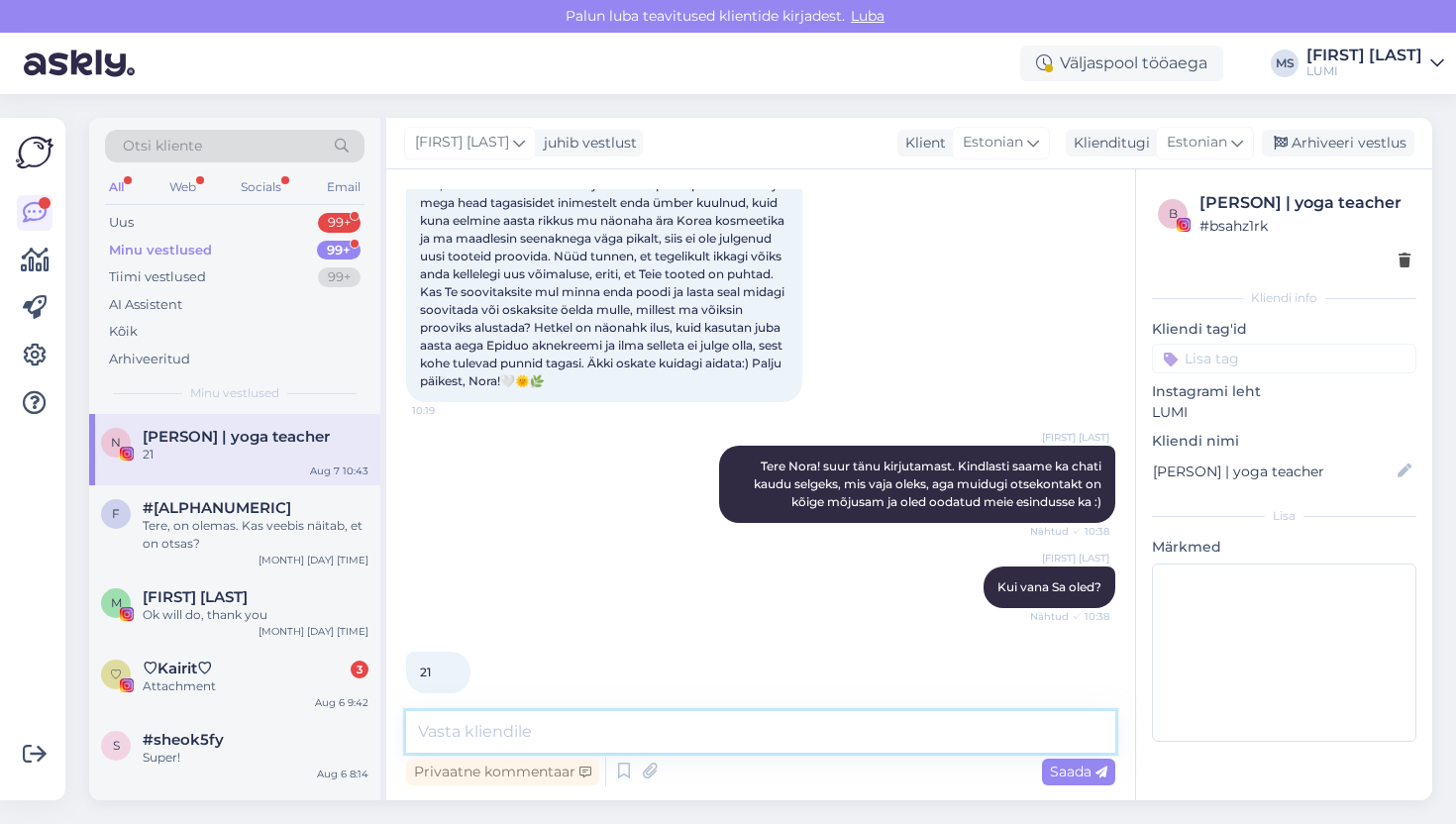 scroll, scrollTop: 169, scrollLeft: 0, axis: vertical 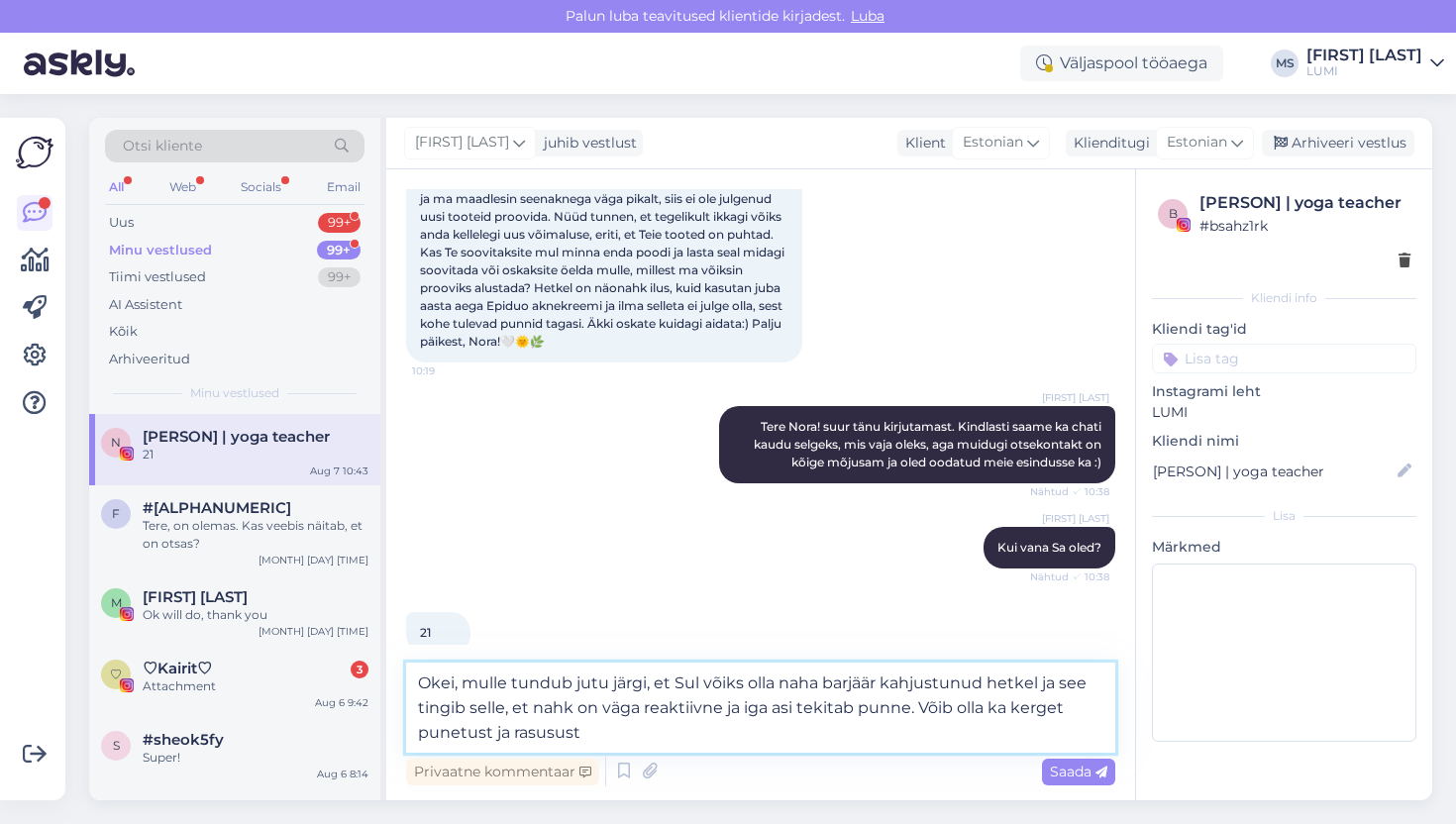 type on "Okei, mulle tundub jutu järgi, et Sul võiks olla naha barjäär kahjustunud hetkel ja see tingib selle, et nahk on väga reaktiivne ja iga asi tekitab punne. Võib olla ka kerget punetust ja rasusust." 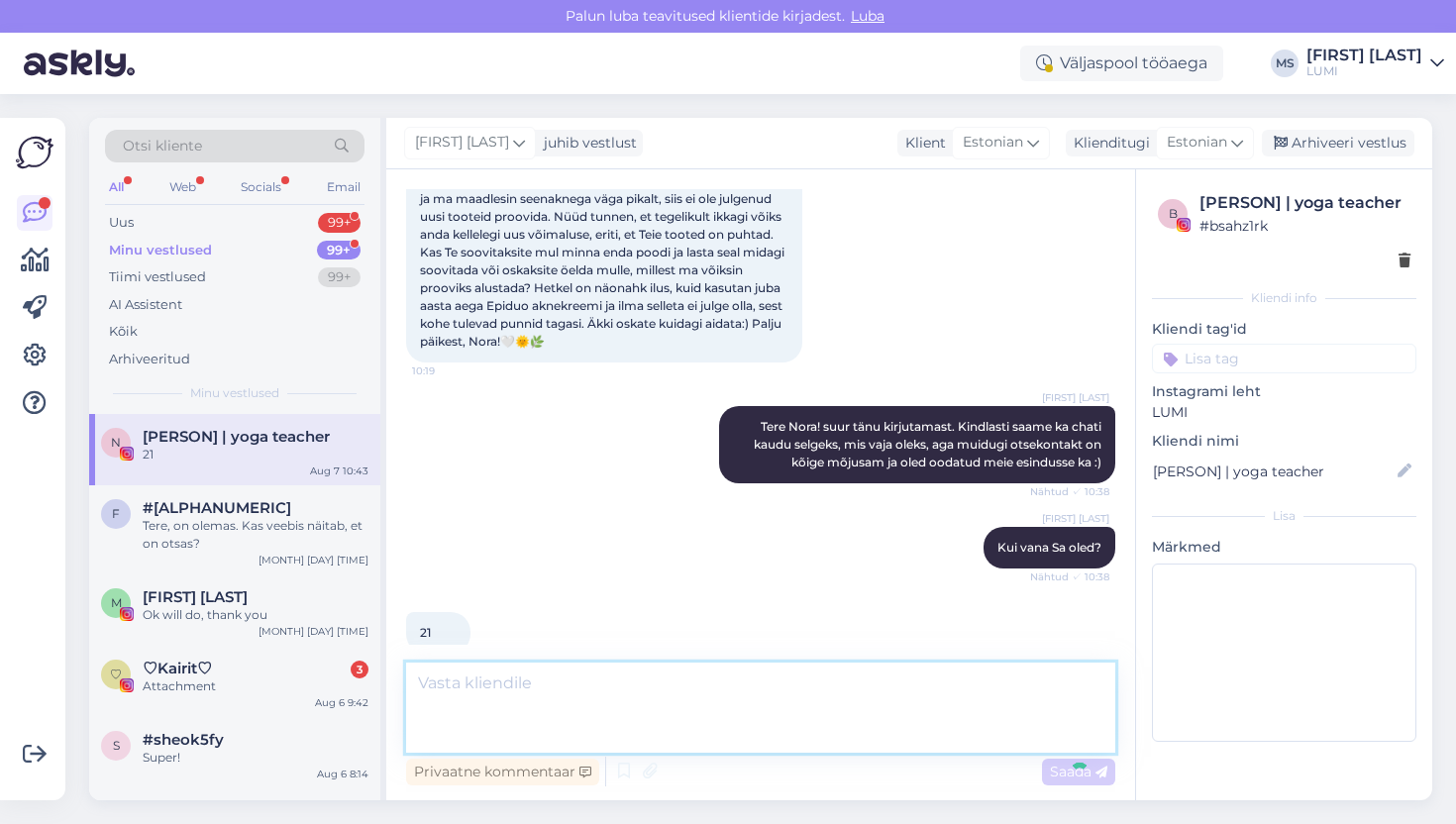 scroll, scrollTop: 308, scrollLeft: 0, axis: vertical 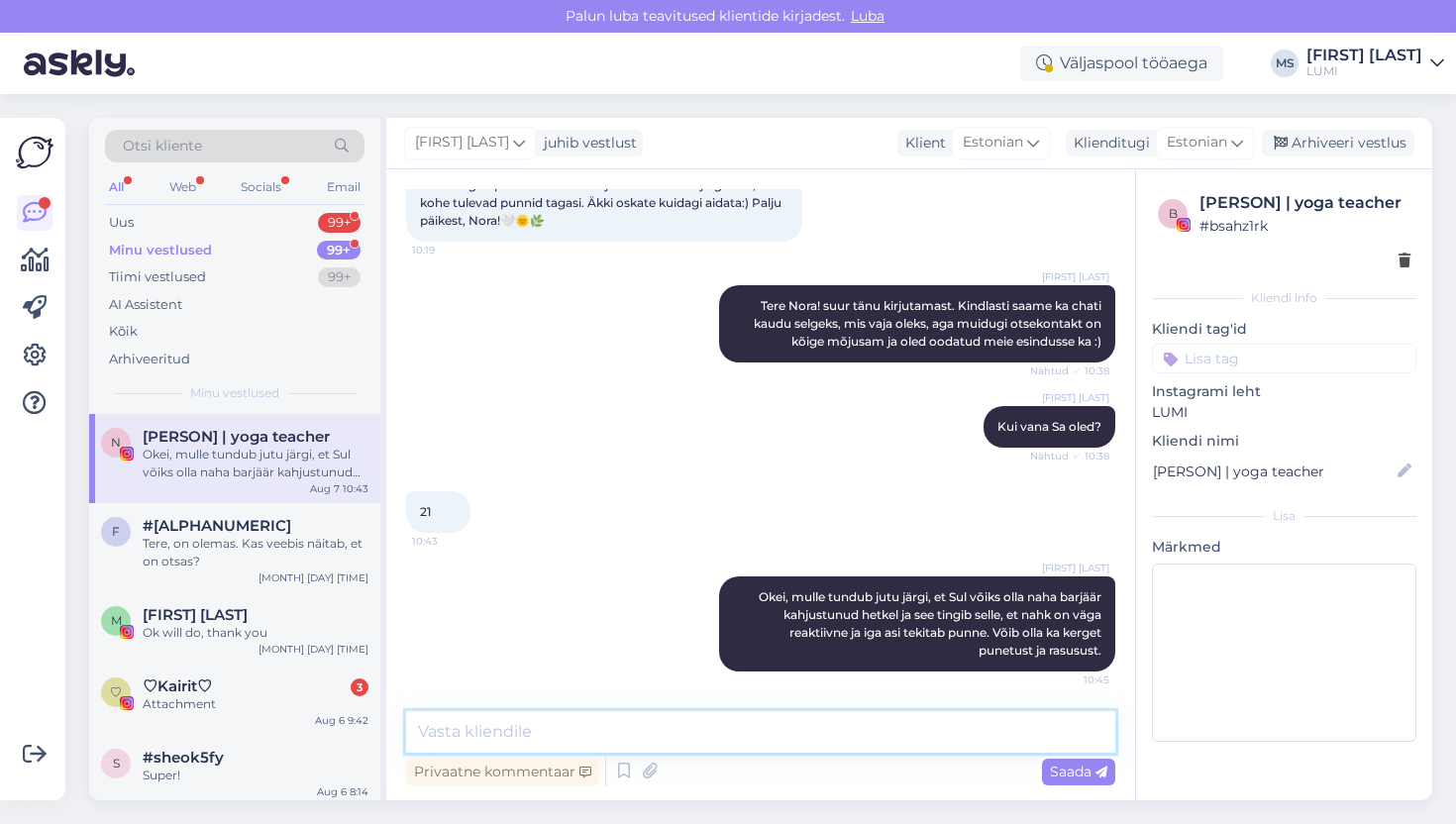 type on "?" 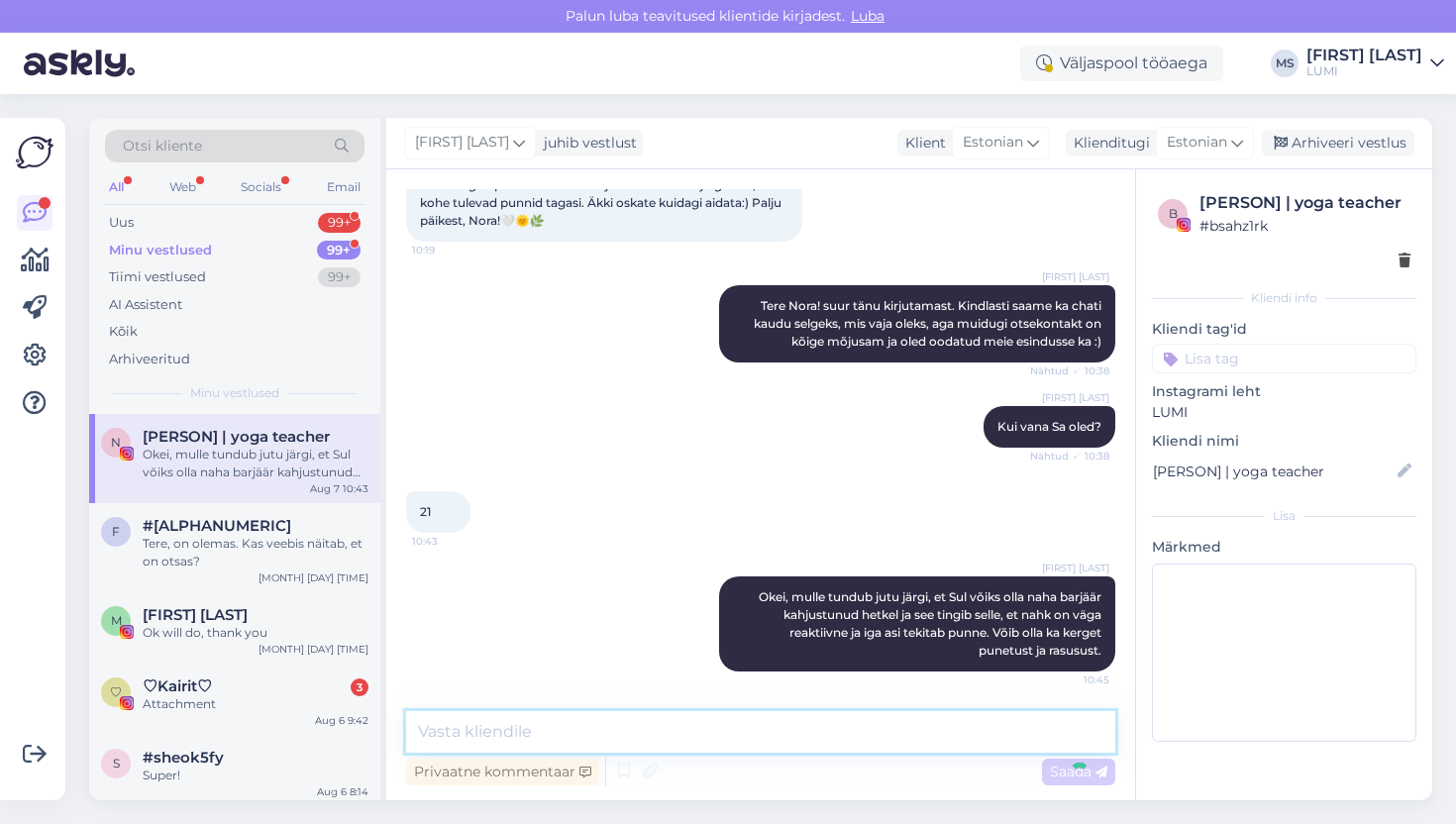 scroll, scrollTop: 393, scrollLeft: 0, axis: vertical 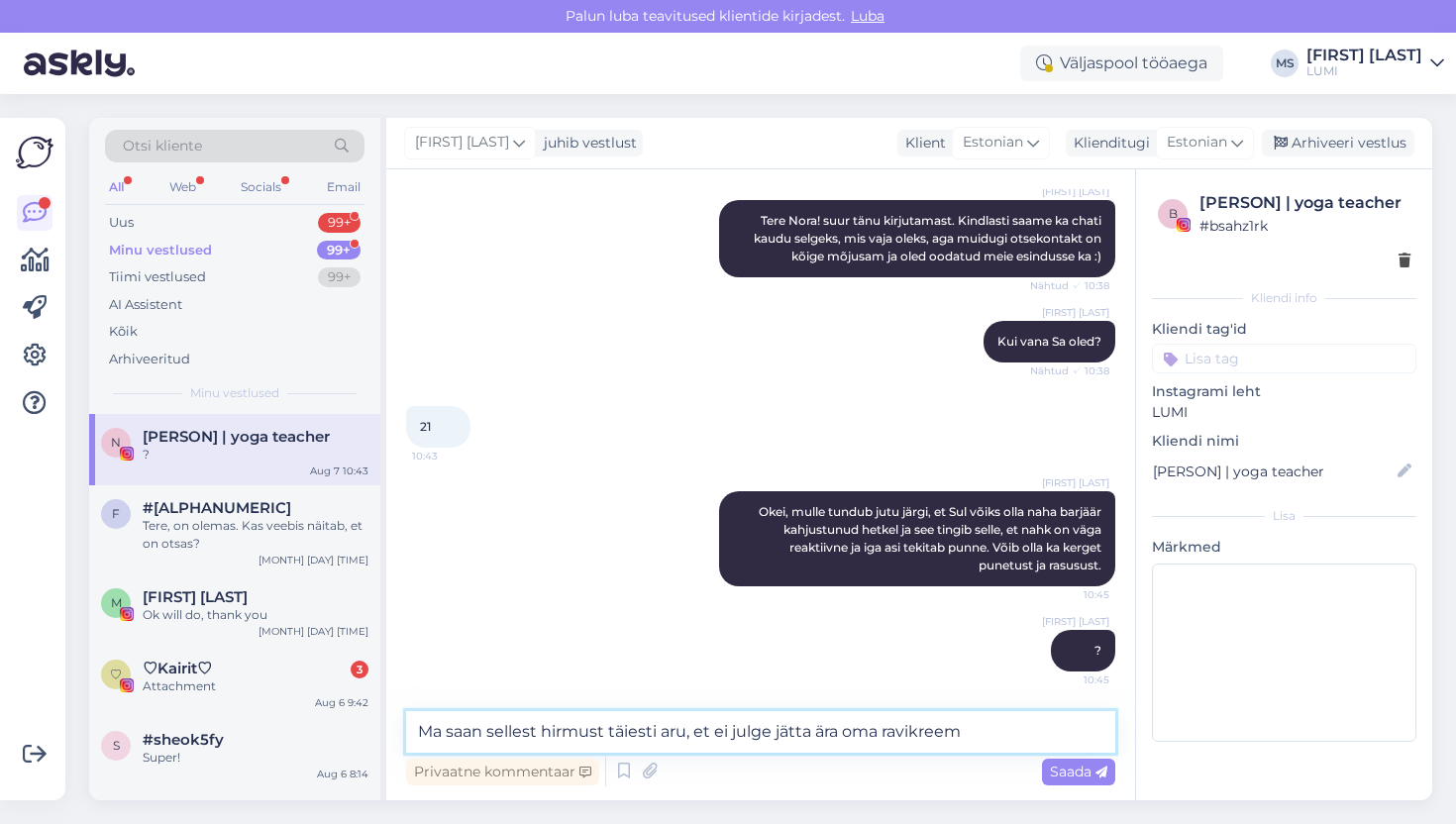 type on "Ma saan sellest hirmust täiesti aru, et ei julge jätta ära oma ravikreeme" 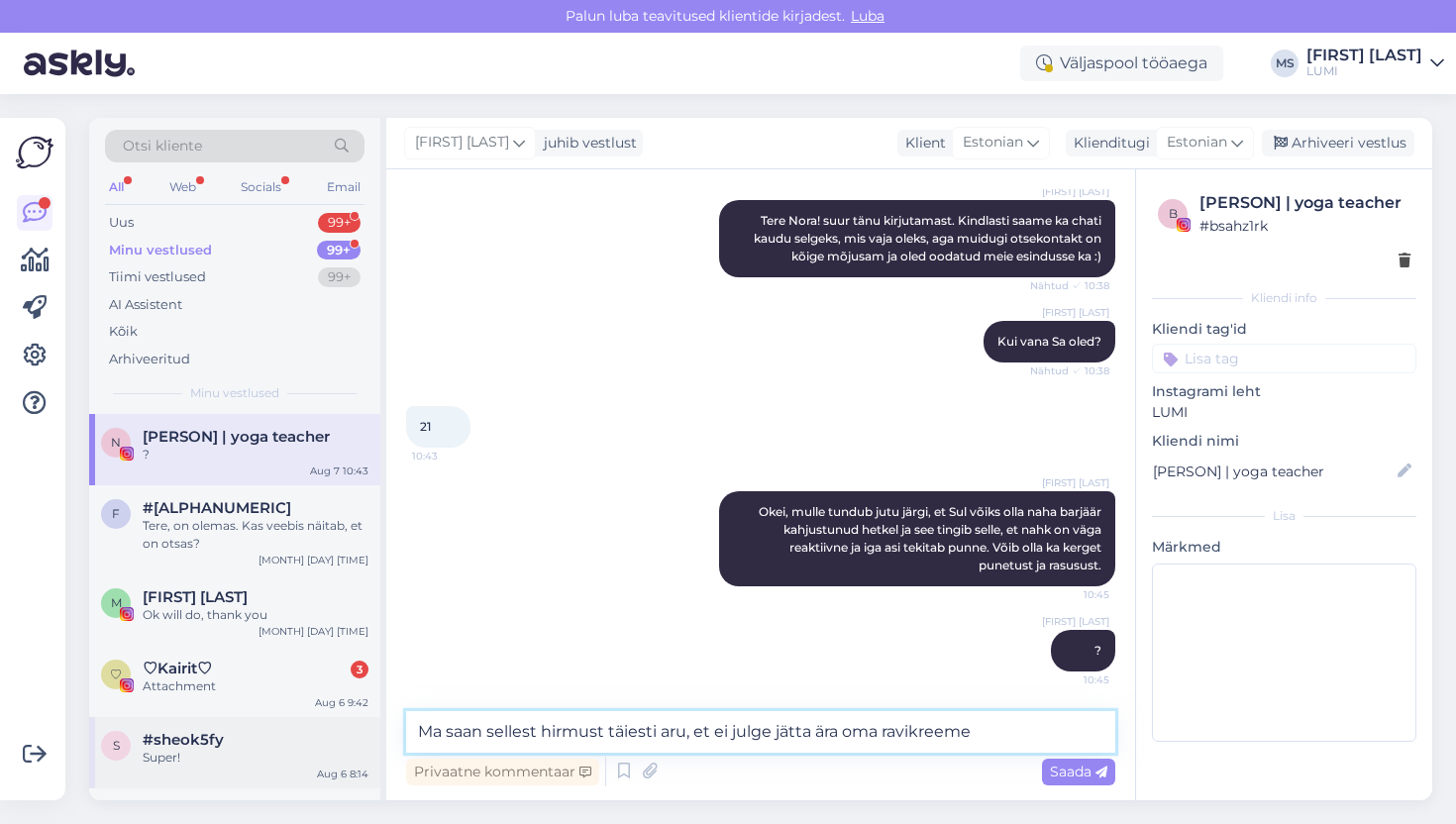 drag, startPoint x: 984, startPoint y: 727, endPoint x: 264, endPoint y: 728, distance: 720.0007 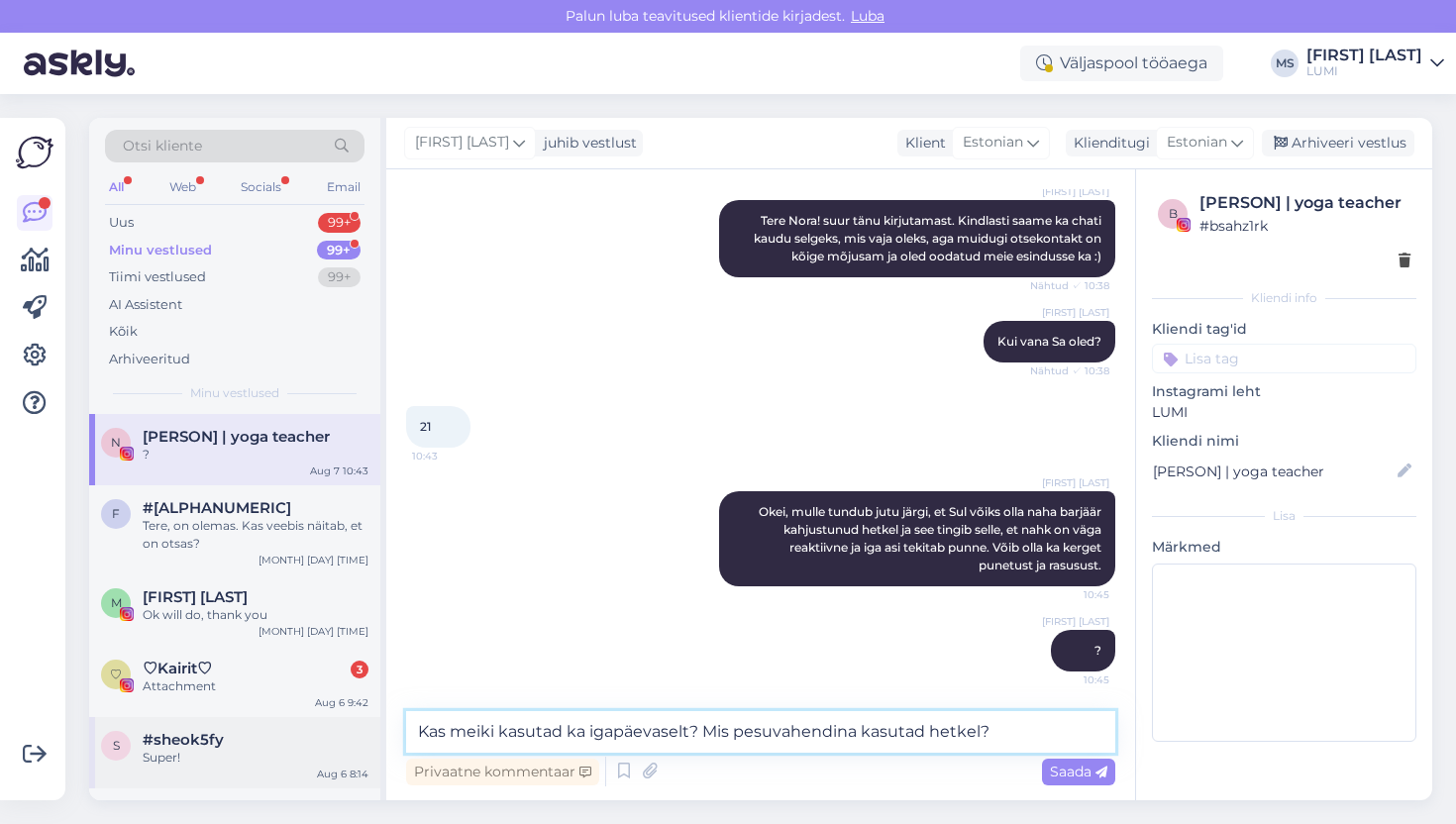 type on "Kas meiki kasutad ka igapäevaselt? Mis pesuvahendina kasutad hetkel?" 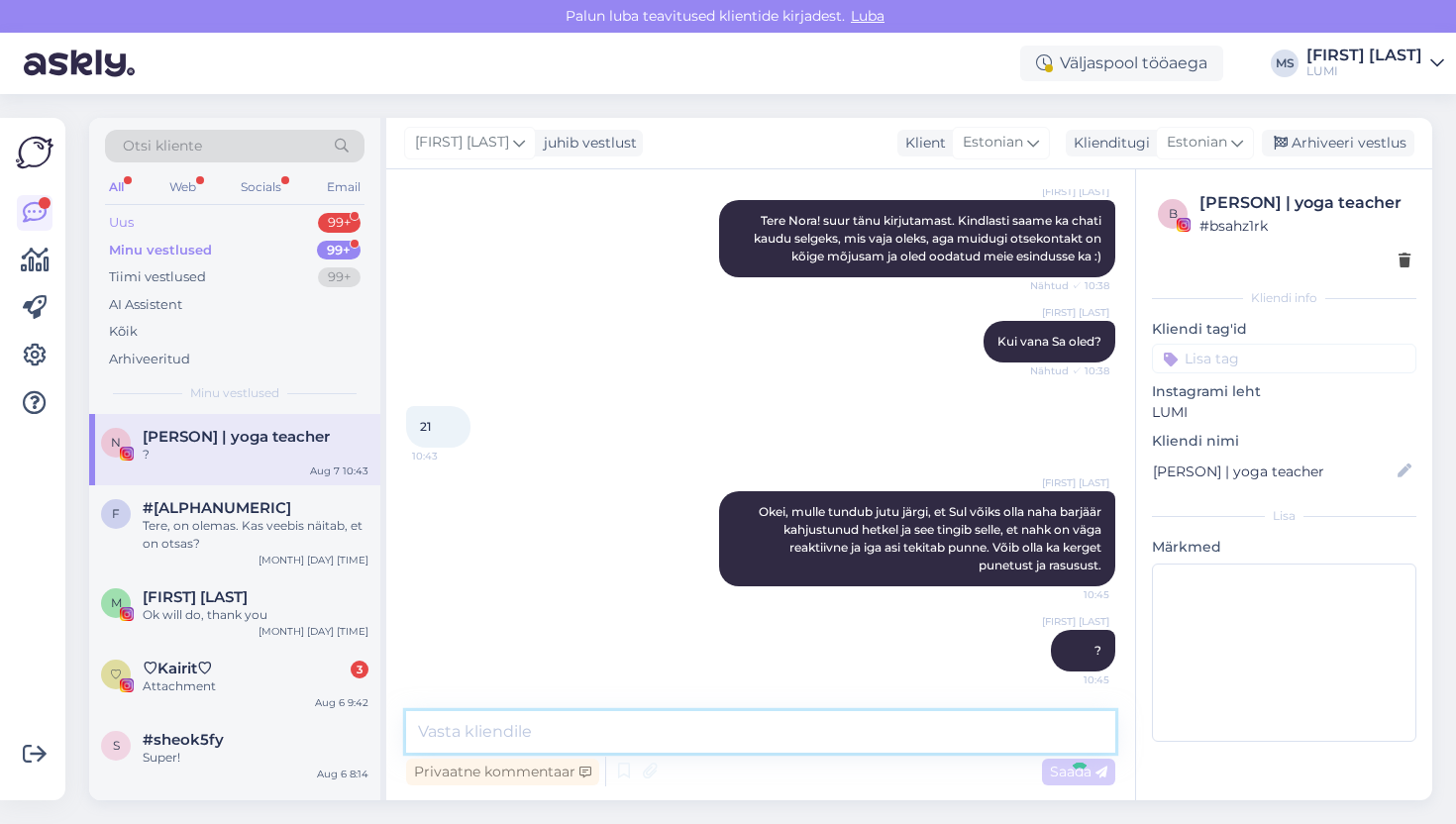 scroll, scrollTop: 496, scrollLeft: 0, axis: vertical 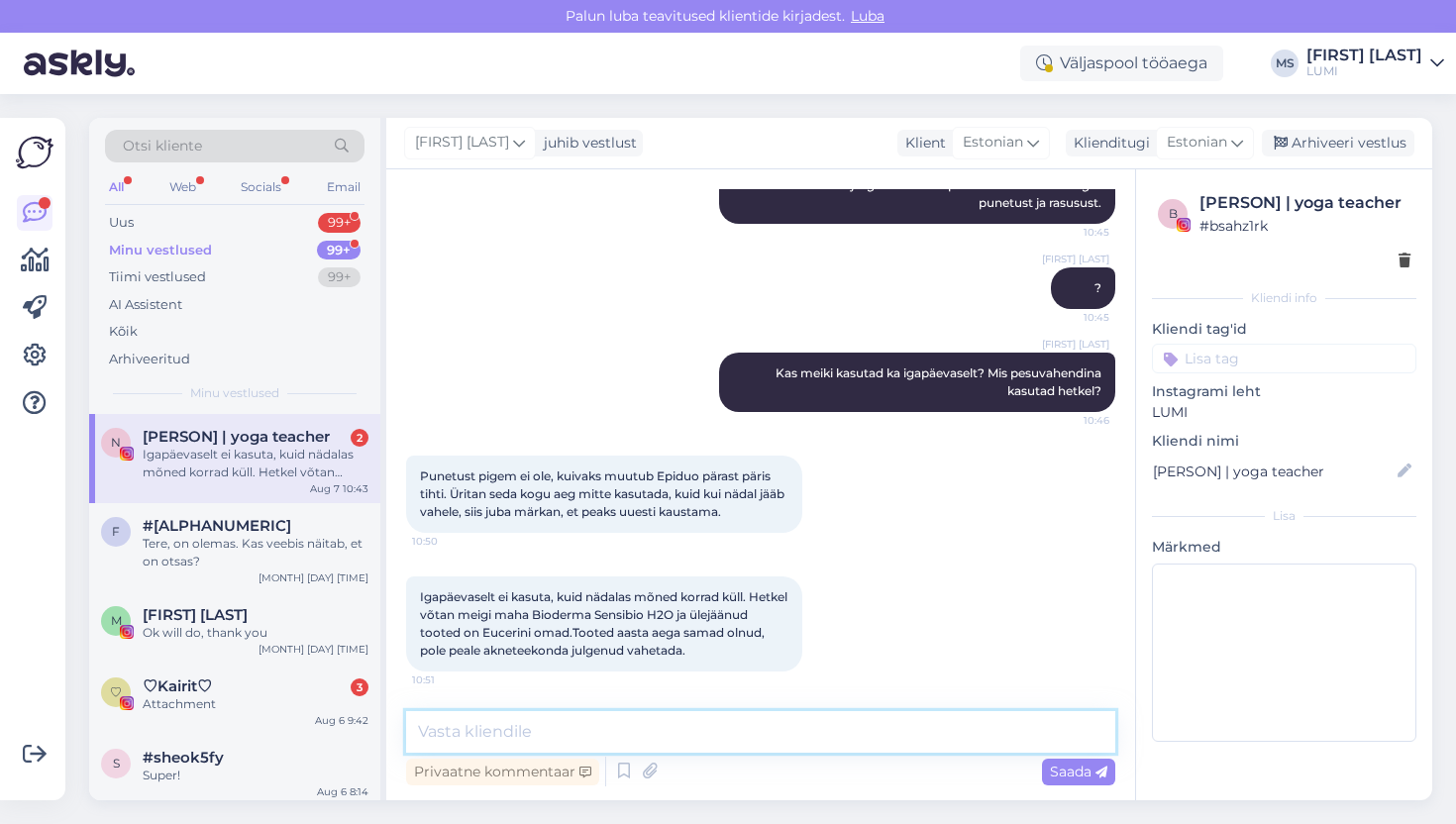 click at bounding box center (761, 732) 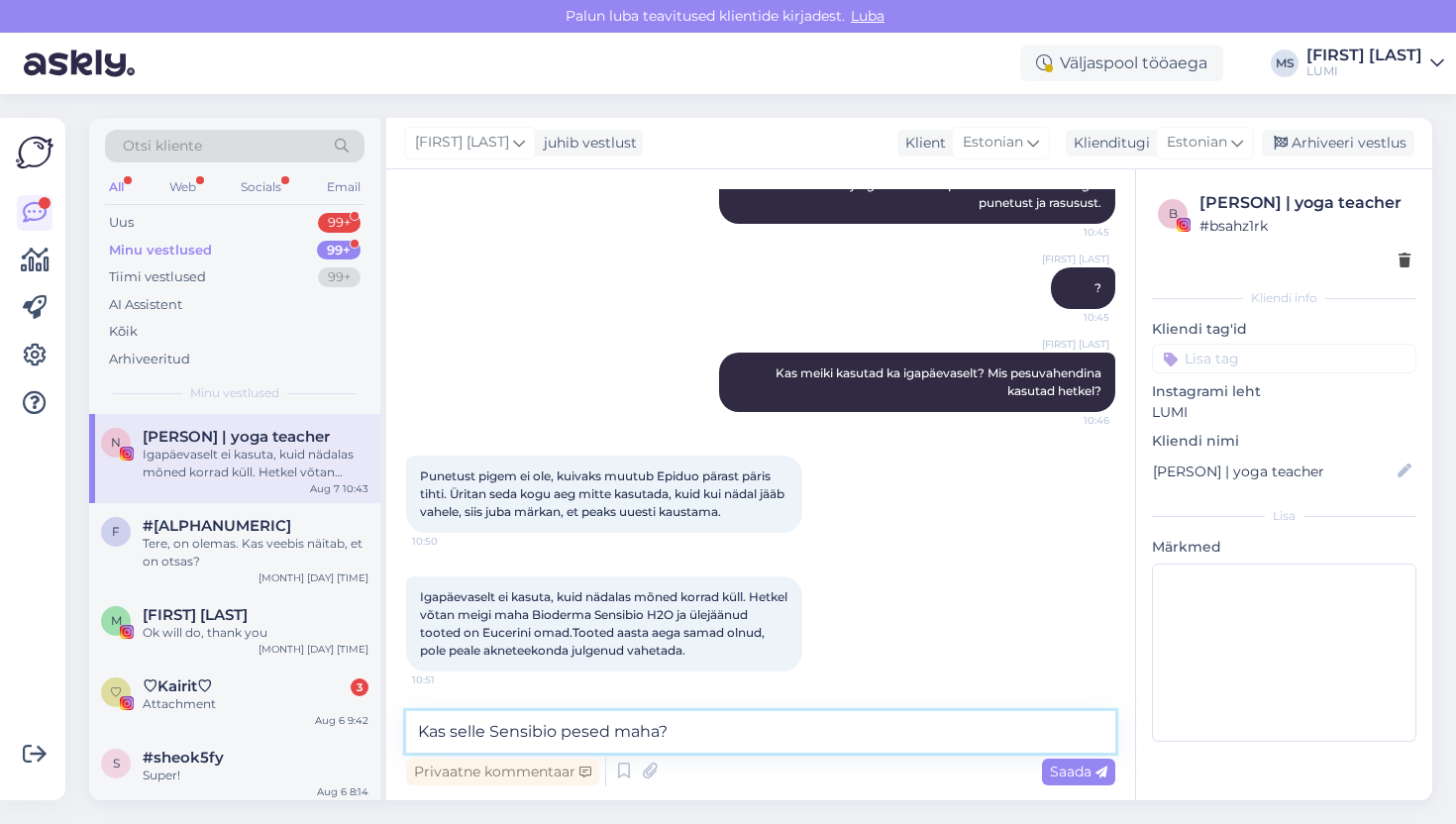 type on "Kas selle Sensibio pesed maha?" 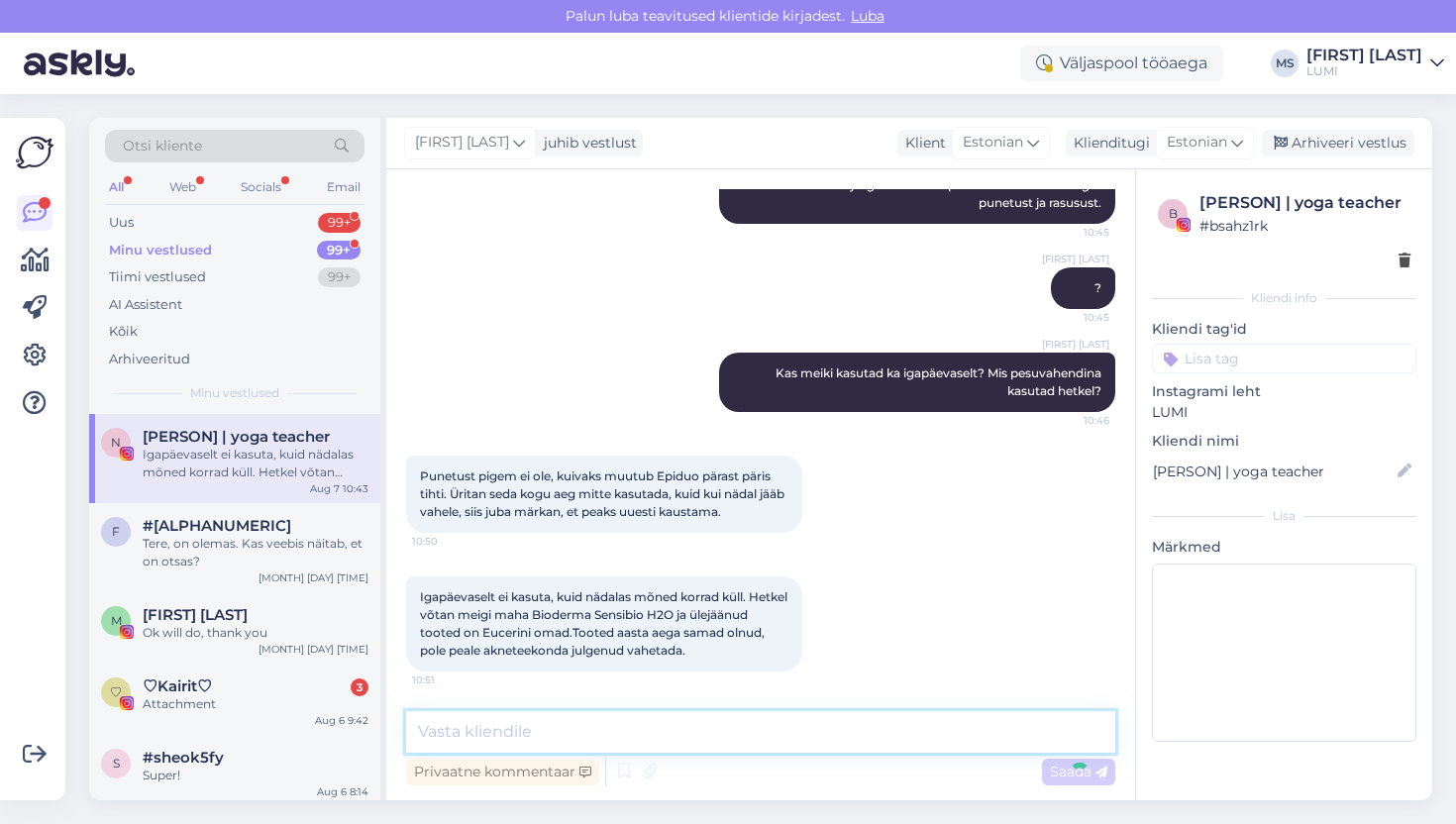 scroll, scrollTop: 841, scrollLeft: 0, axis: vertical 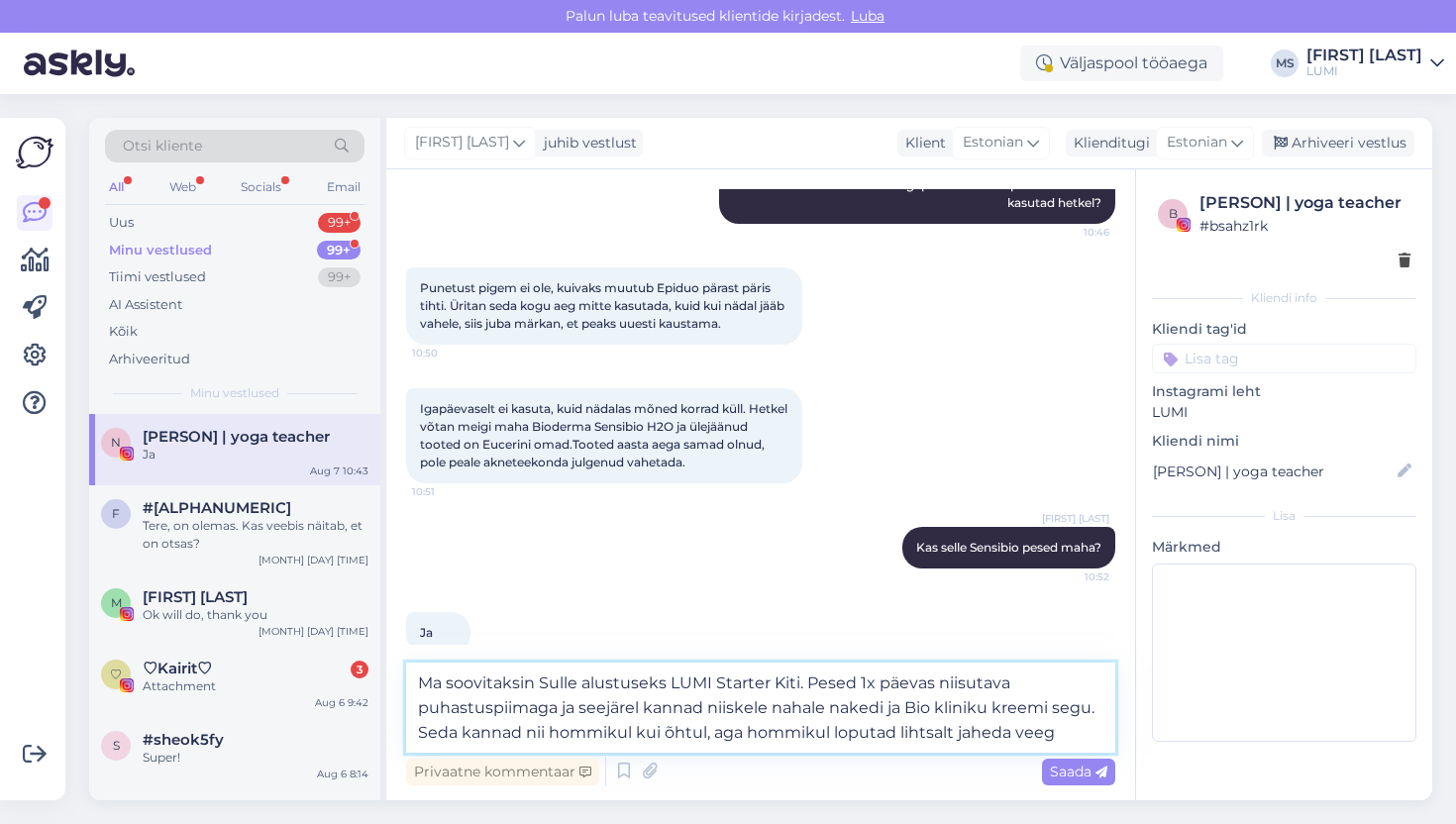 type on "Ma soovitaksin Sulle alustuseks LUMI Starter Kiti. Pesed 1x päevas niisutava puhastuspiimaga ja seejärel kannad niiskele nahale nakedi ja Bio kliniku kreemi segu. Seda kannad nii hommikul kui õhtul, aga hommikul loputad lihtsalt jaheda veega" 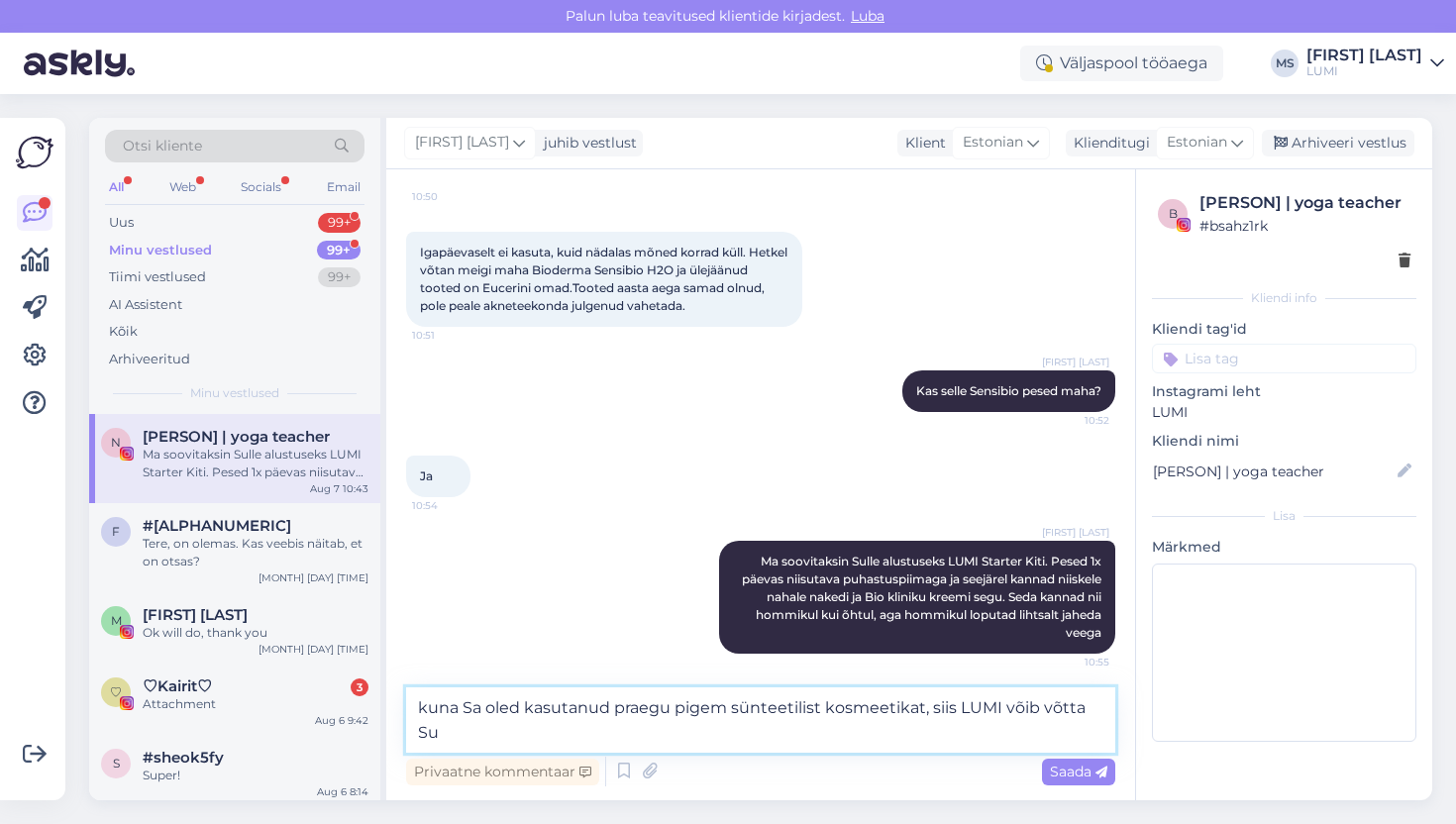 scroll, scrollTop: 1106, scrollLeft: 0, axis: vertical 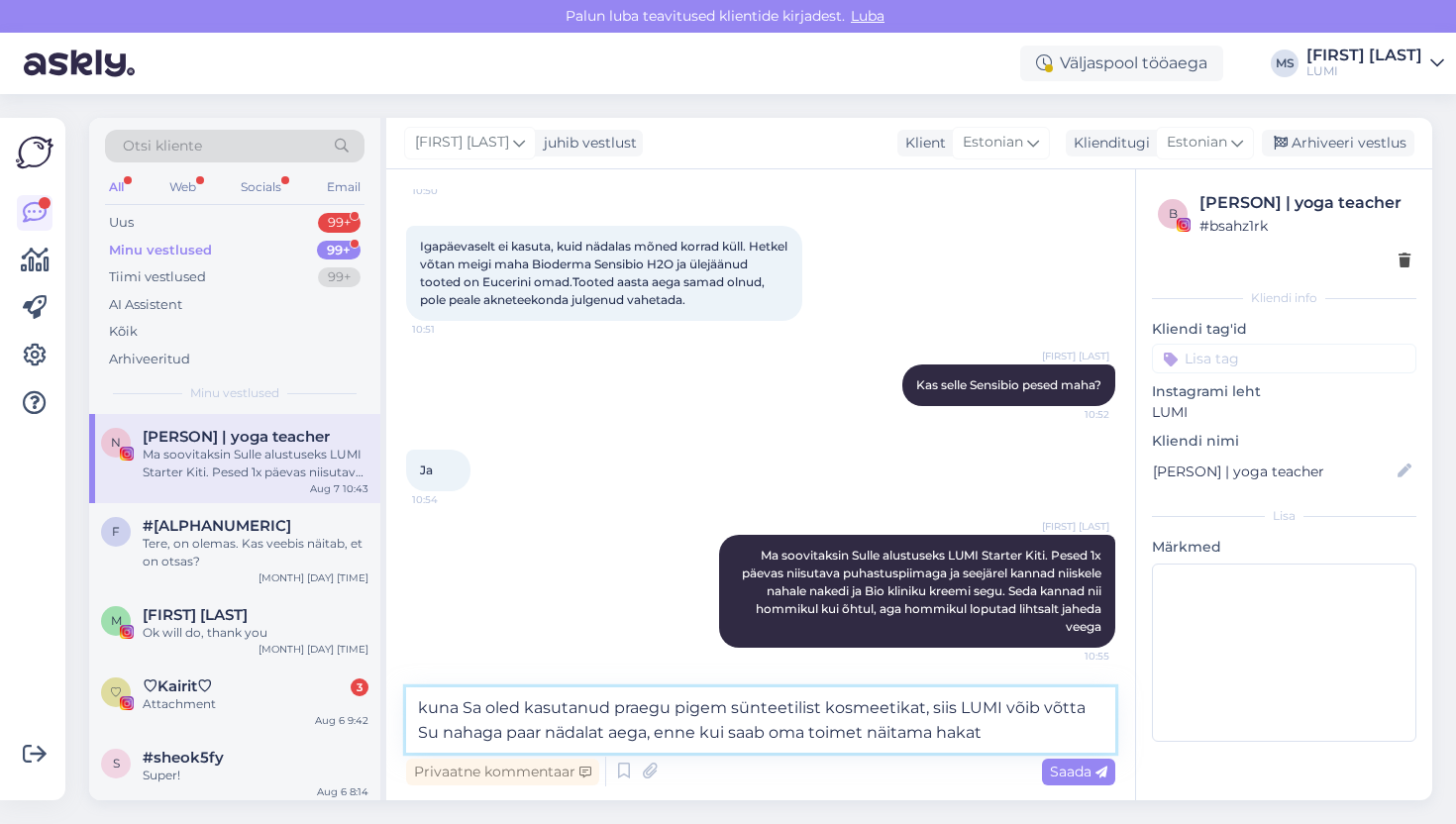 type on "kuna Sa oled kasutanud praegu pigem sünteetilist kosmeetikat, siis LUMI võib võtta Su nahaga paar nädalat aega, enne kui saab oma toimet näitama hakata" 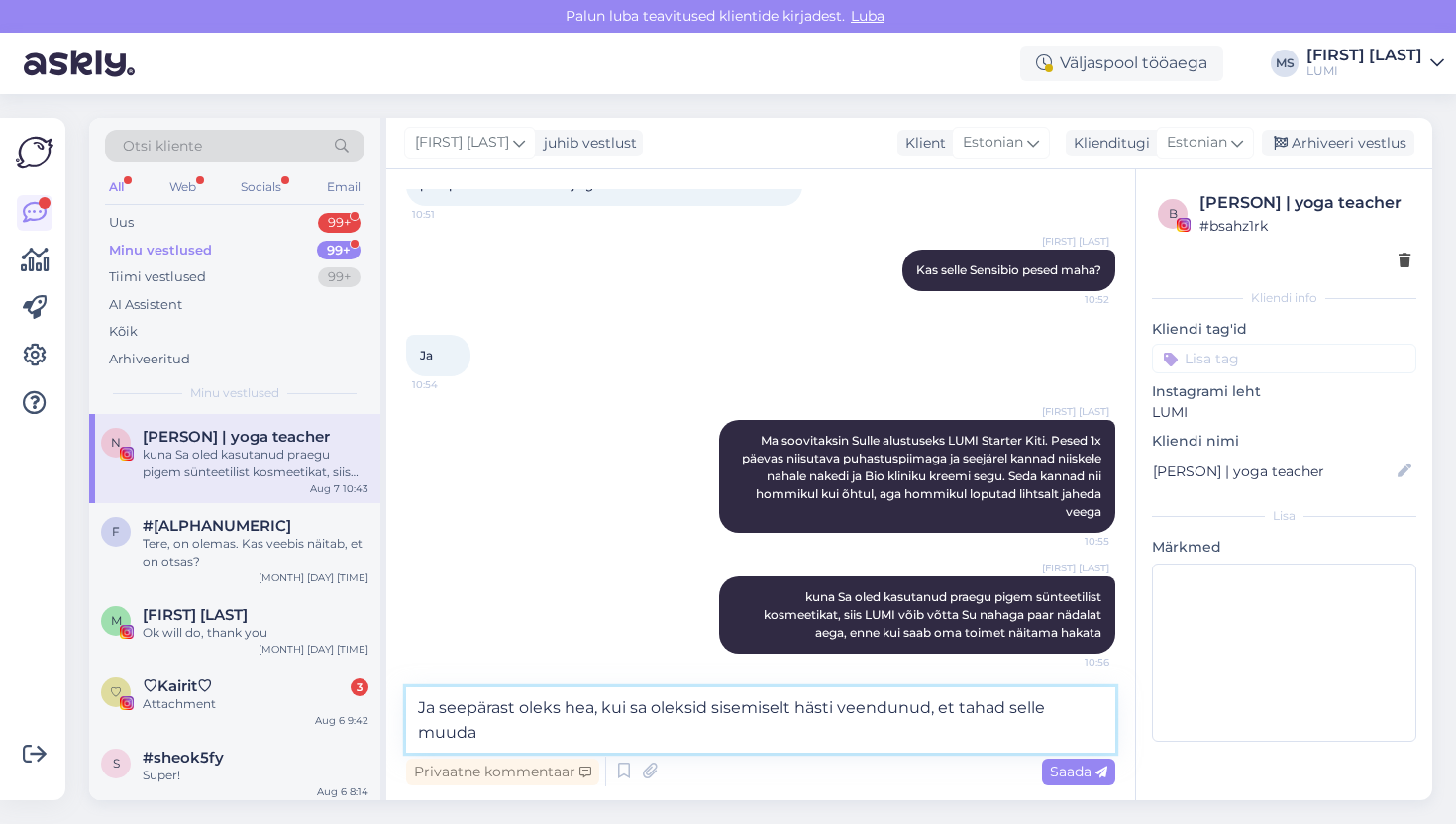 scroll, scrollTop: 1227, scrollLeft: 0, axis: vertical 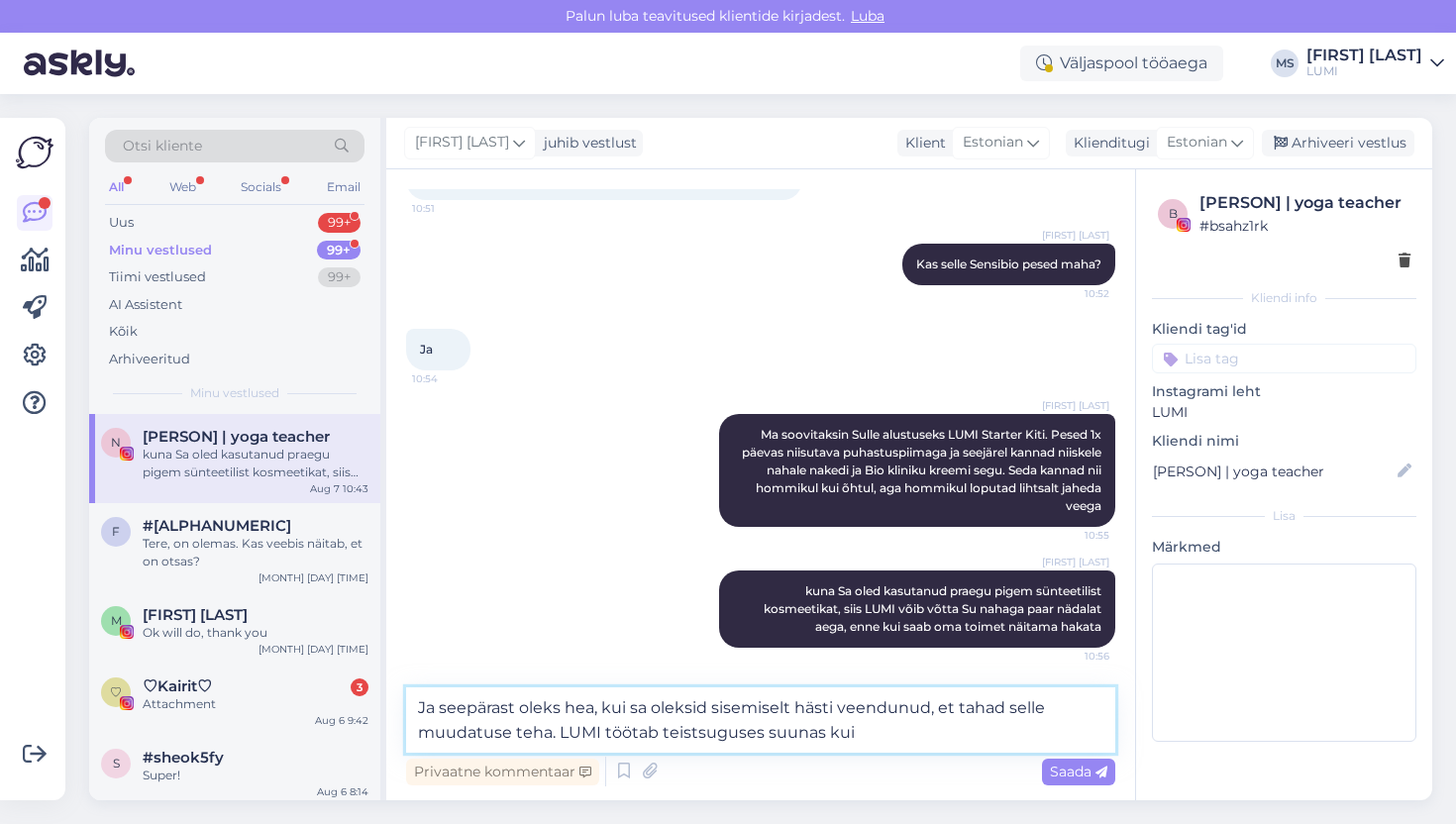 drag, startPoint x: 853, startPoint y: 738, endPoint x: 561, endPoint y: 735, distance: 292.01541 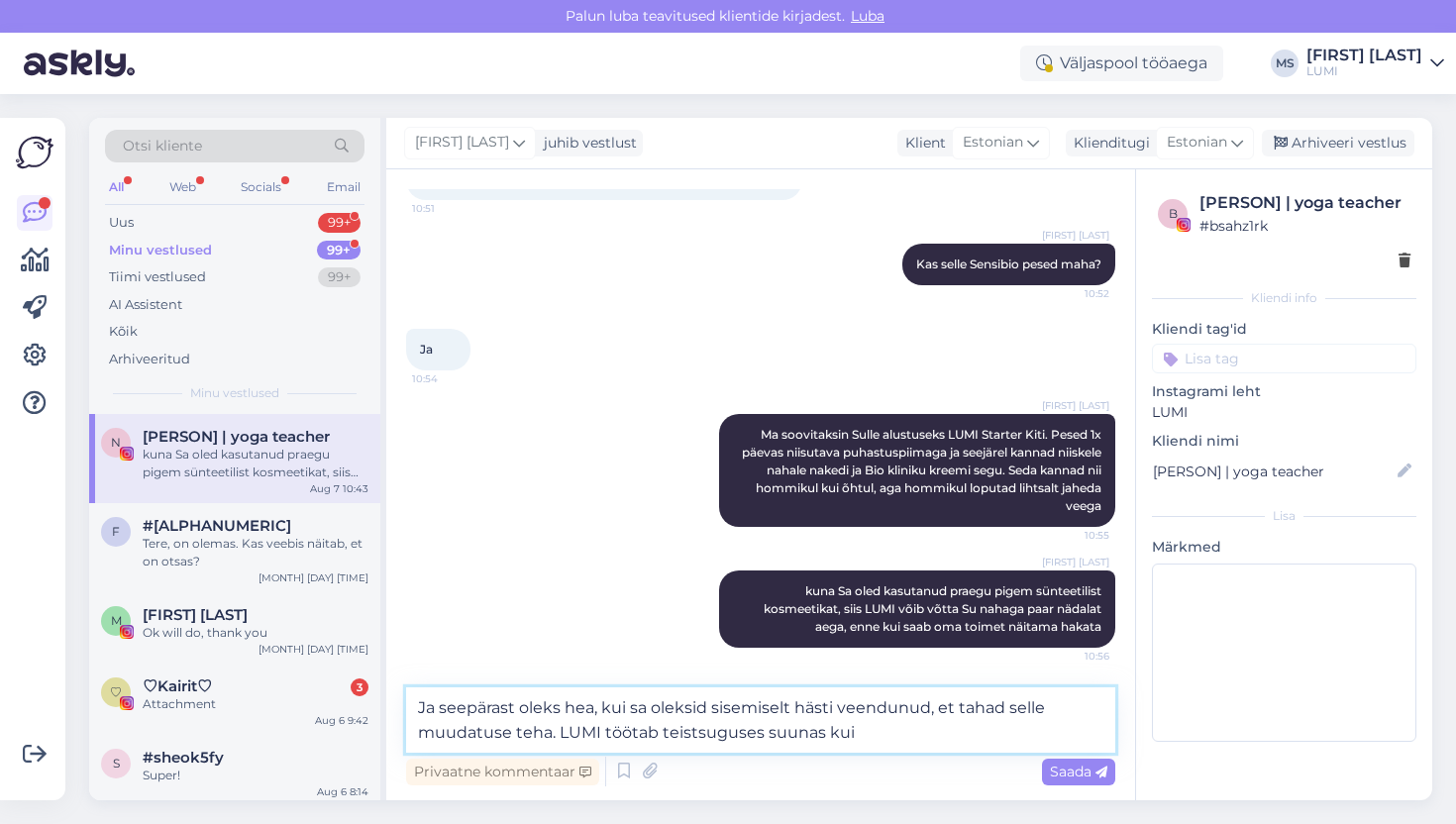 click on "Ja seepärast oleks hea, kui sa oleksid sisemiselt hästi veendunud, et tahad selle muudatuse teha. LUMI töötab teistsuguses suunas kui" at bounding box center (761, 720) 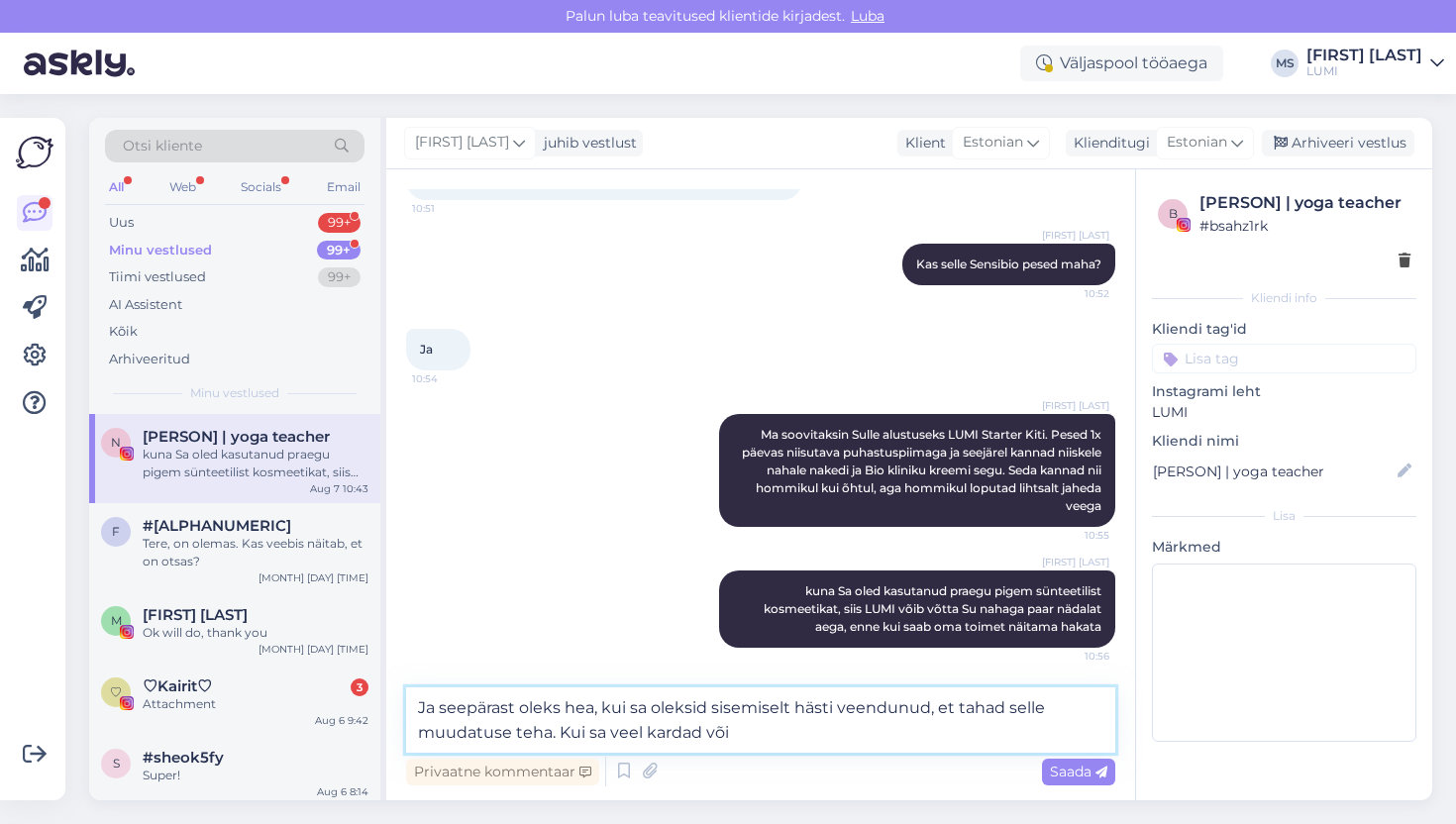 type on "Ja seepärast oleks hea, kui sa oleksid sisemiselt hästi veendunud, et tahad selle muudatuse teha. Kui sa veel kardad või" 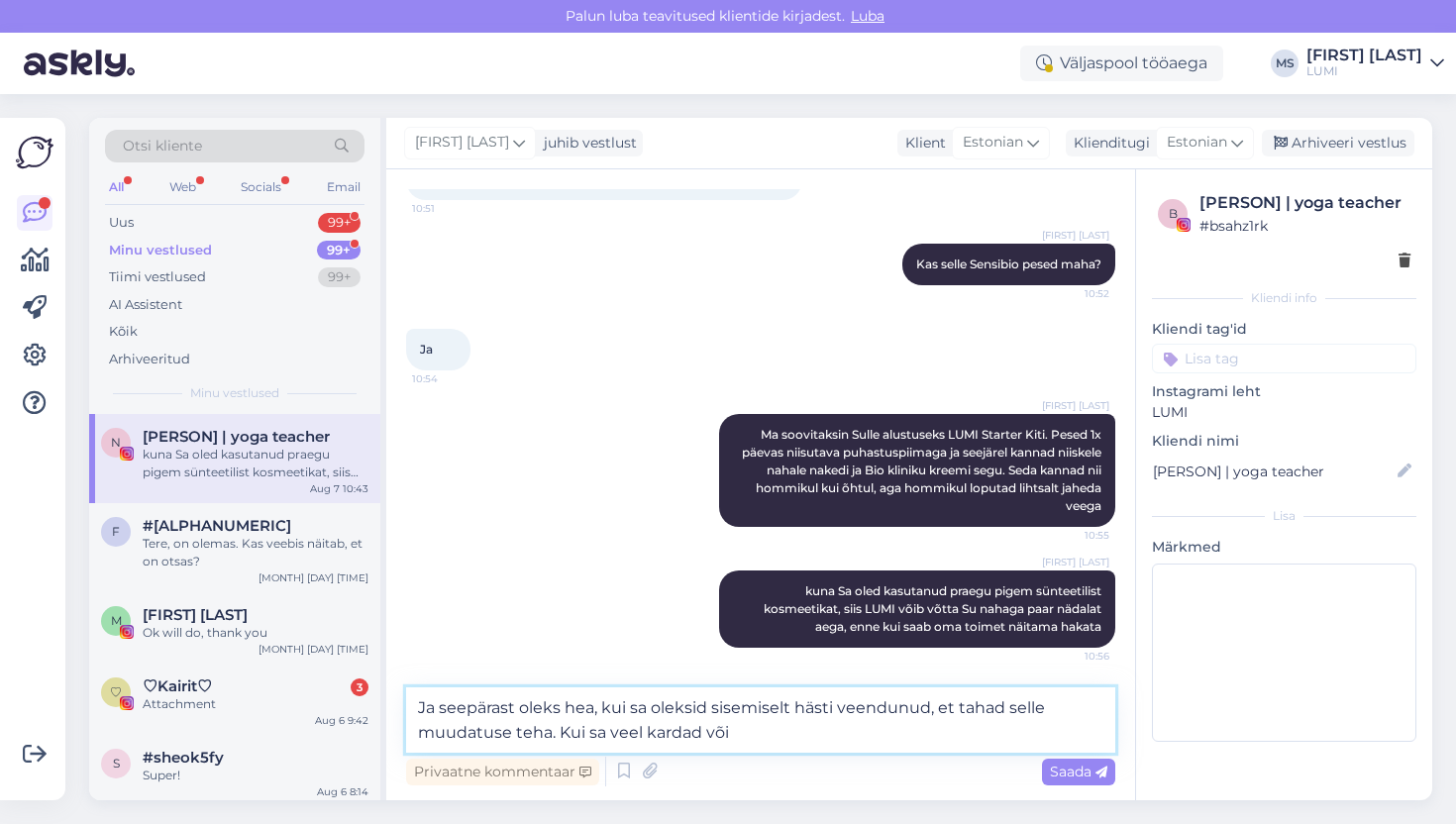 drag, startPoint x: 783, startPoint y: 722, endPoint x: 446, endPoint y: 689, distance: 338.61187 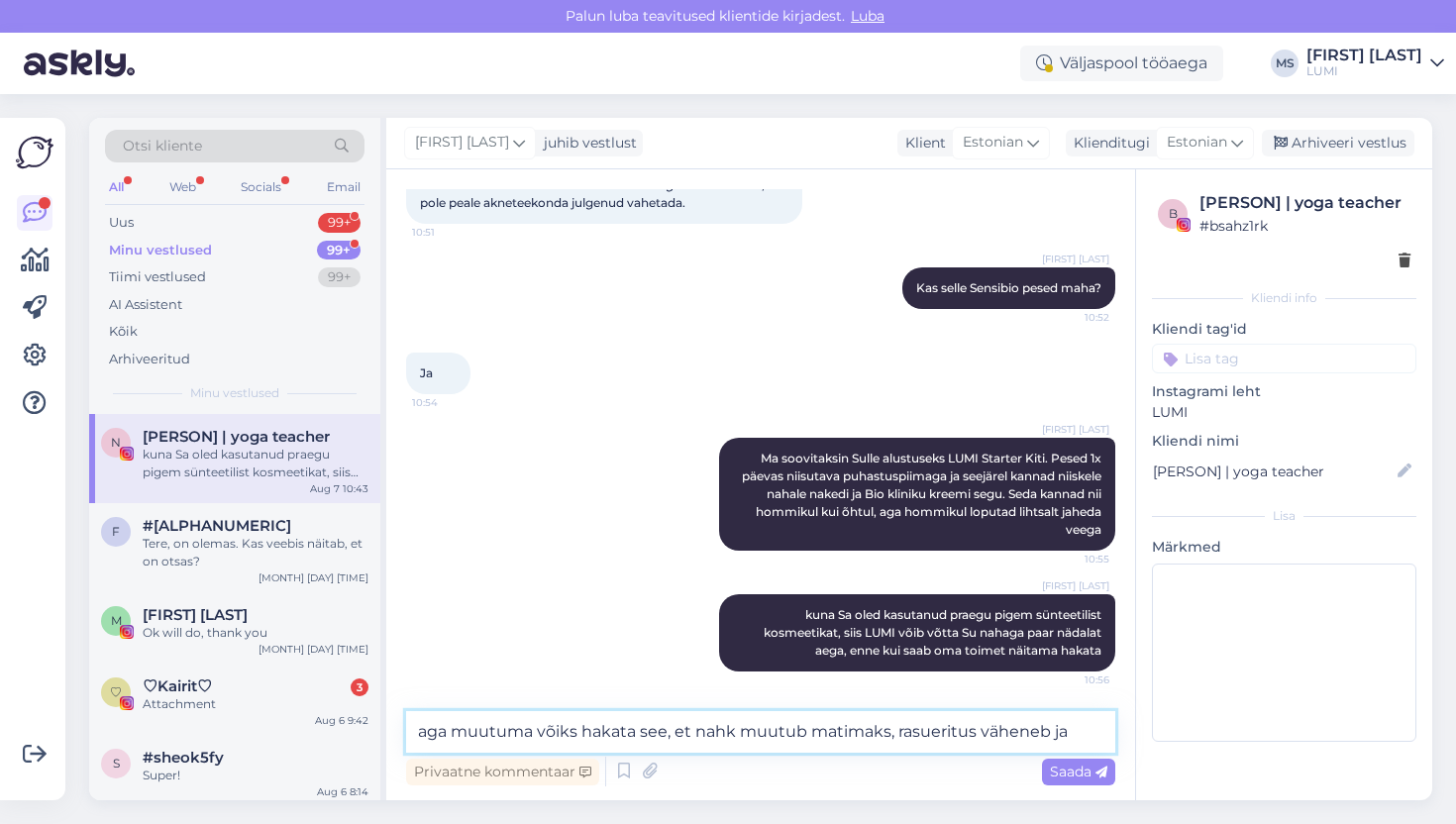 scroll, scrollTop: 1227, scrollLeft: 0, axis: vertical 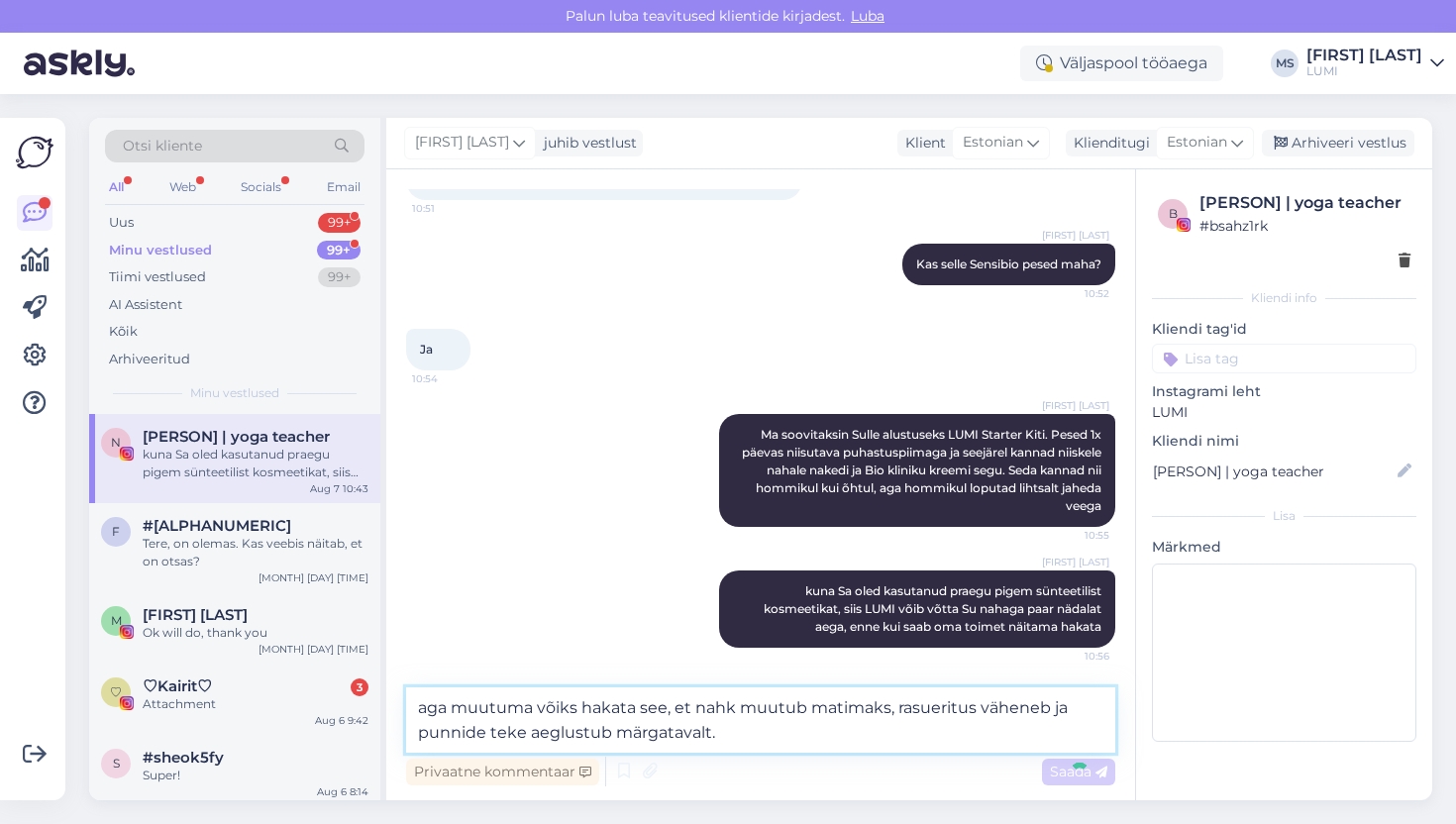 type on "aga muutuma võiks hakata see, et nahk muutub matimaks, rasueritus väheneb ja punnide teke aeglustub märgatavalt." 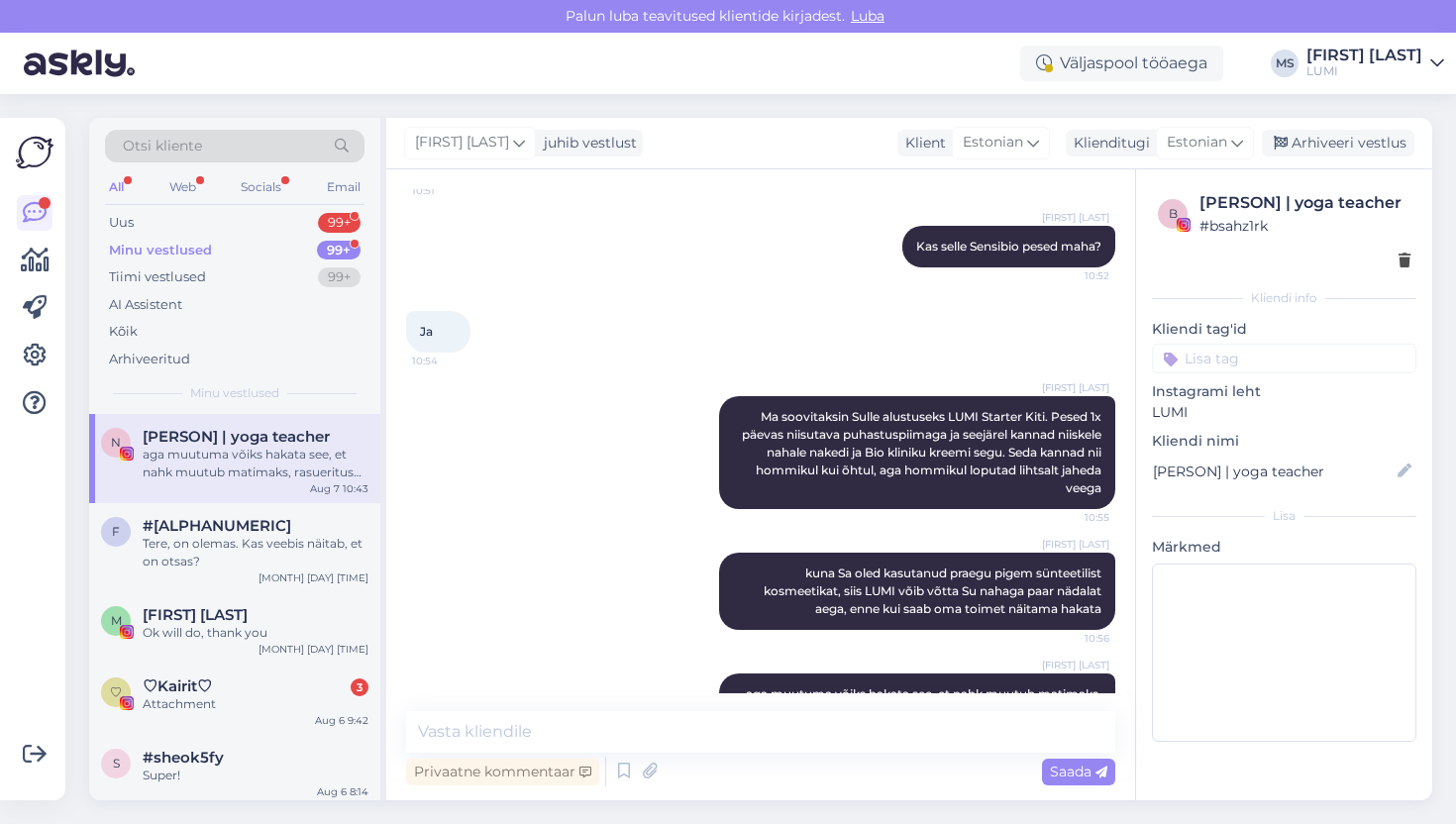 scroll, scrollTop: 1306, scrollLeft: 0, axis: vertical 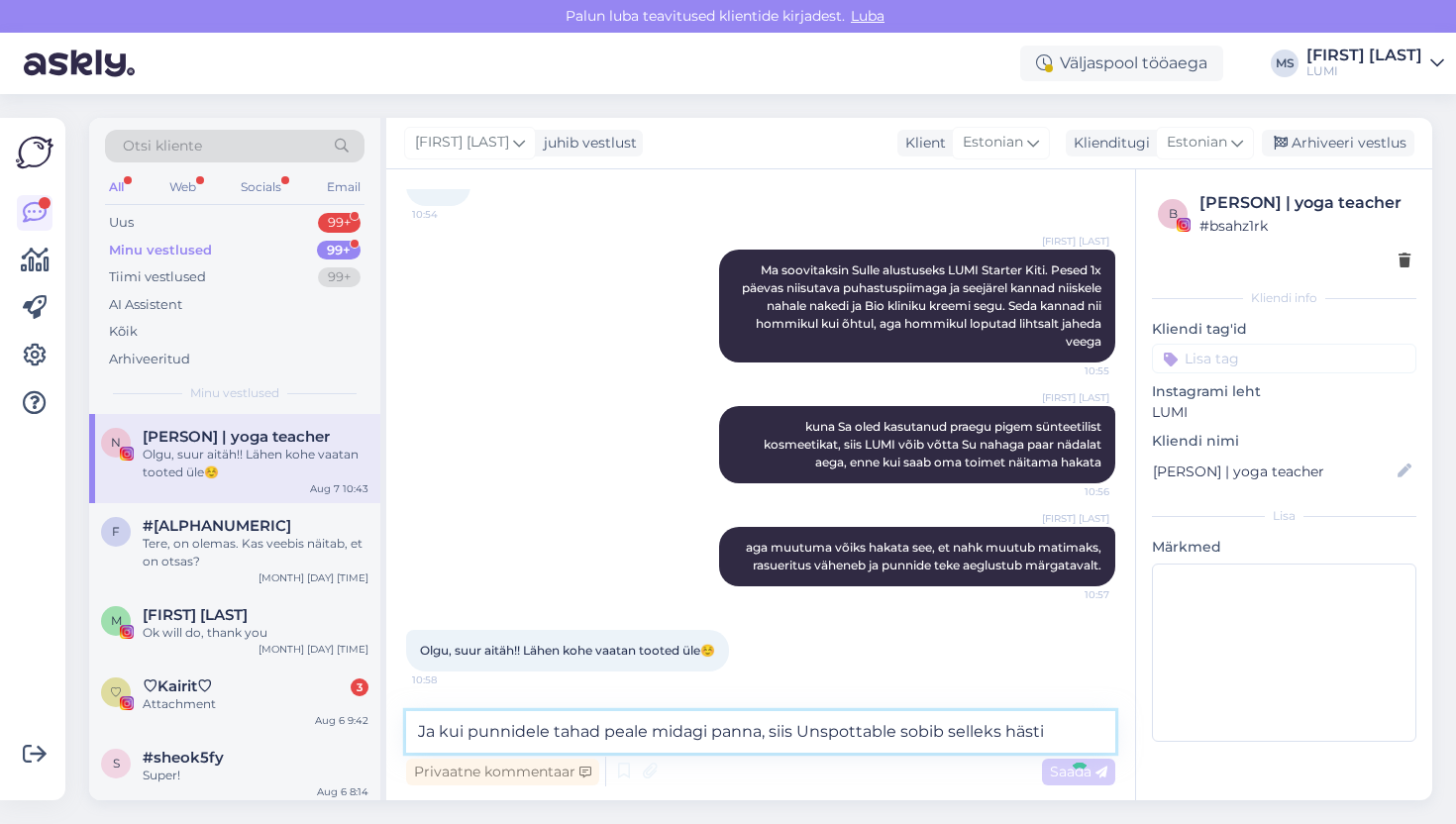 type on "Ja kui punnidele tahad peale midagi panna, siis Unspottable sobib selleks hästi" 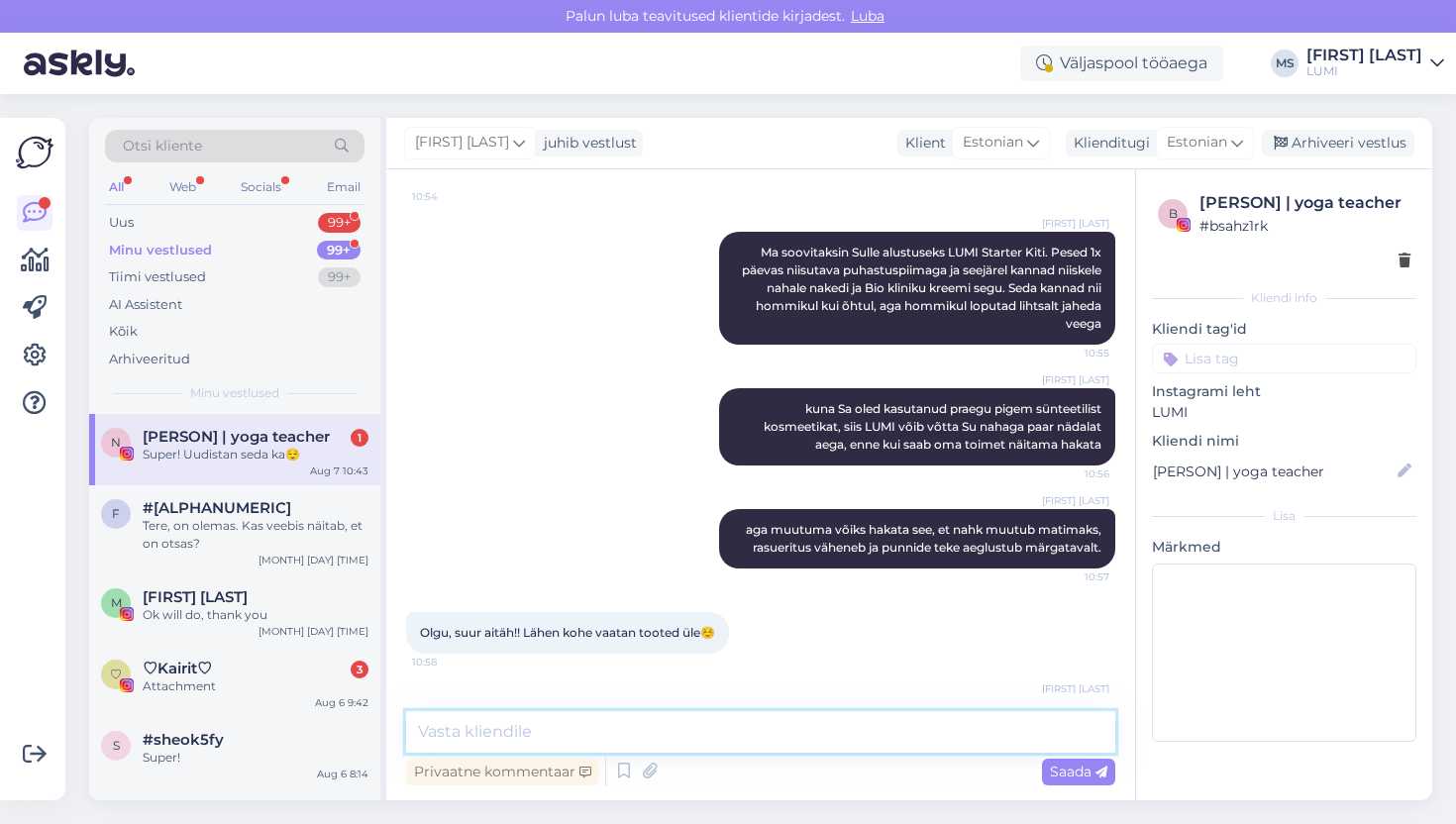 scroll, scrollTop: 1580, scrollLeft: 0, axis: vertical 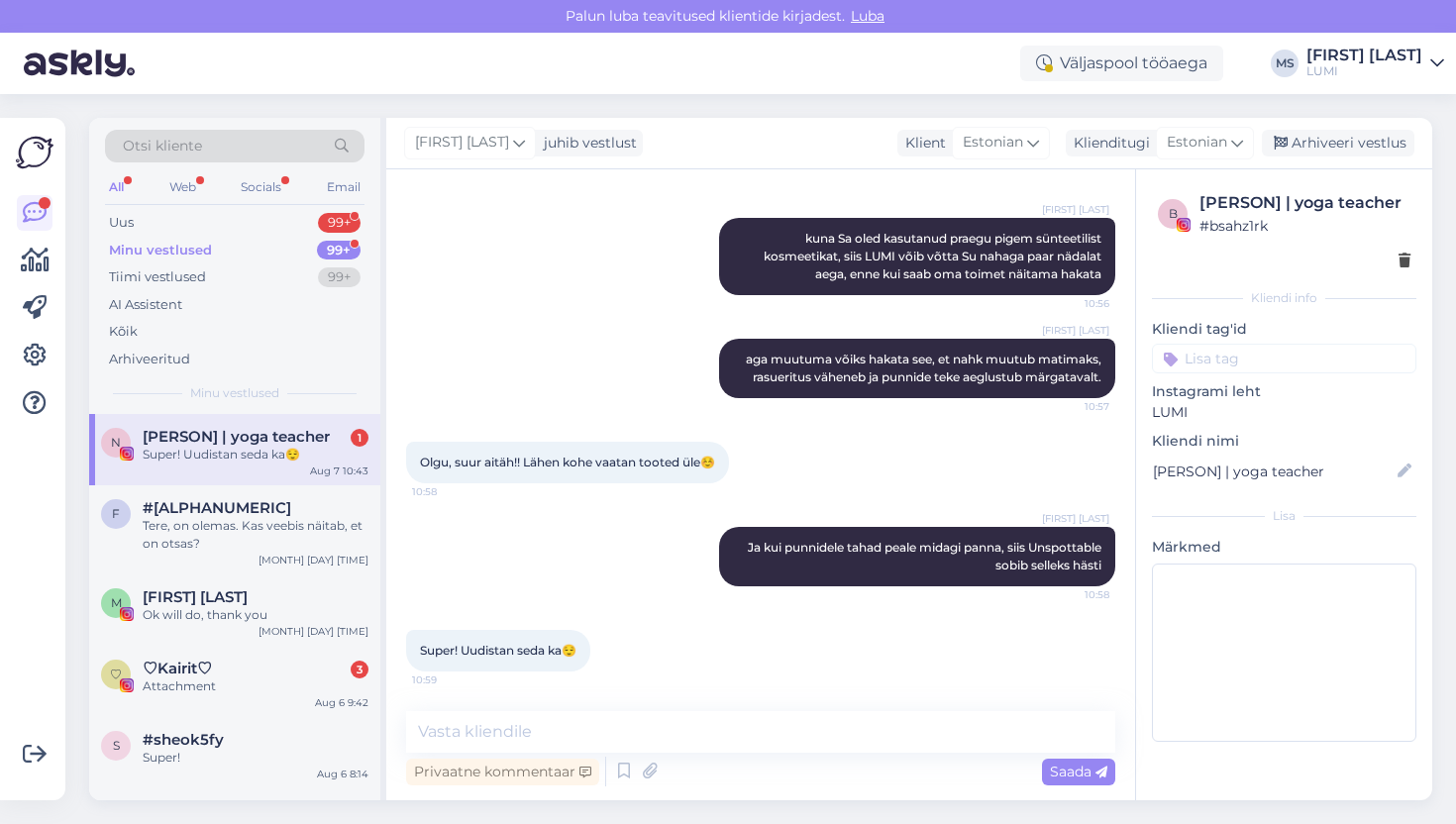 click on "Vestlus algas [DATE] Hei, Lumi! Olen Teie toodetel juba silma pikalt peal hoidnud ja mega head tagasisidet inimestelt enda ümber kuulnud, kuid kuna eelmine aasta rikkus mu näonaha ära Korea kosmeetika ja ma maadlesin seenaknega väga pikalt, siis ei ole julgenud uusi tooteid proovida. Nüüd tunnen, et tegelikult ikkagi võiks anda kellelegi uus võimaluse, eriti, et Teie tooted on puhtad. Kas Te soovitaksite mul minna enda poodi ja lasta seal midagi soovitada või oskaksite öelda mulle, millest ma võiksin prooviks alustada? Hetkel on näonahk ilus, kuid kasutan juba aasta aega Epiduo aknekreemi ja ilma selleta ei julge olla, sest kohe tulevad punnid tagasi. Äkki oskate kuidagi aidata:) Palju päikest, [PERSON]!🤍🌞🌿 [TIME] Maarja Serg Tere [PERSON]! suur tänu kirjutamast. Kindlasti saame ka chati kaudu selgeks, mis vaja oleks, aga muidugi otsekontakt on kõige mõjusam ja oled oodatud meie esindusse ka :) Nähtud ✓ [TIME] Maarja Serg Kui vana Sa oled? Nähtud ✓ [TIME] [AGE]" at bounding box center [761, 484] 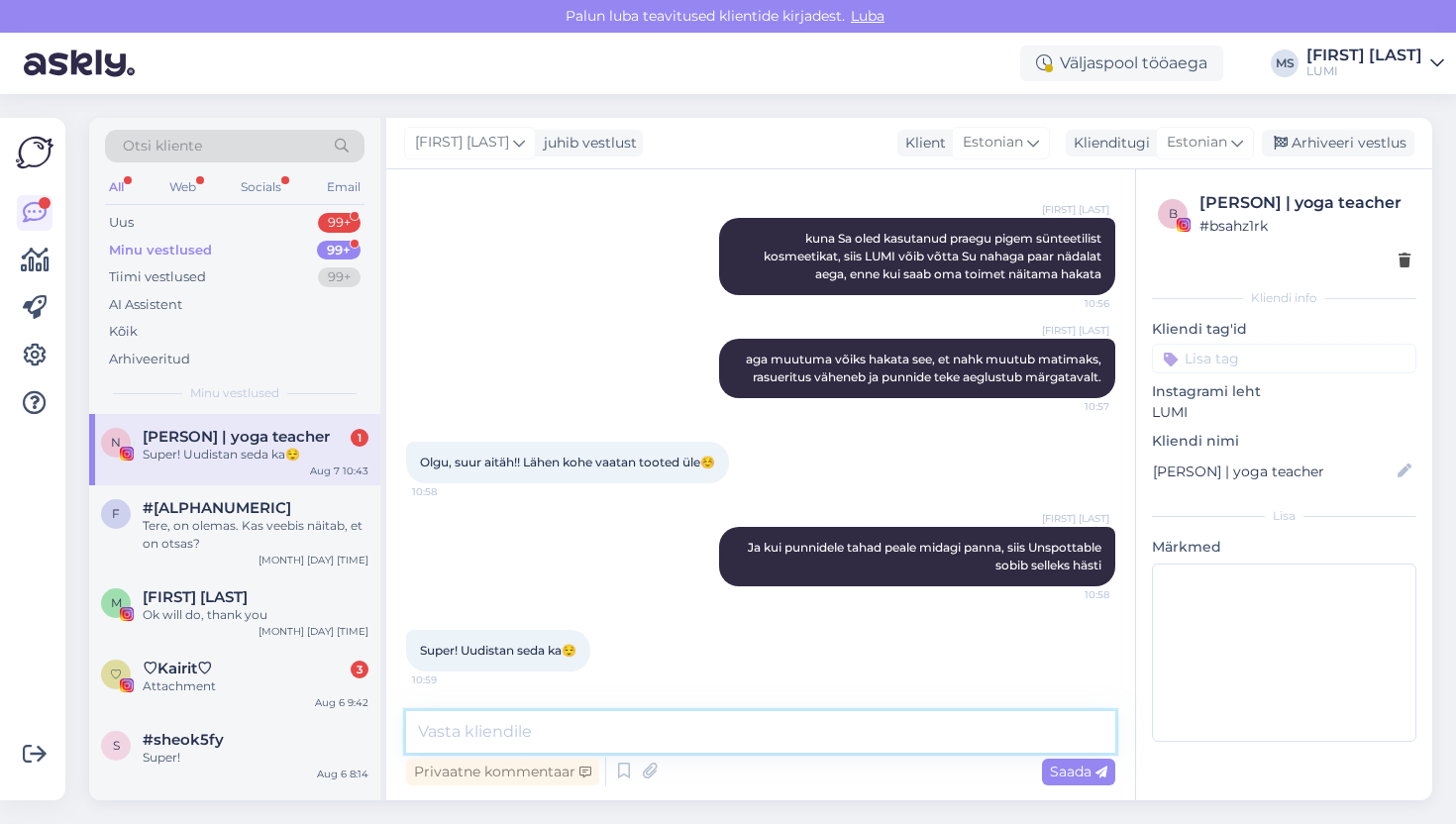 click at bounding box center [761, 732] 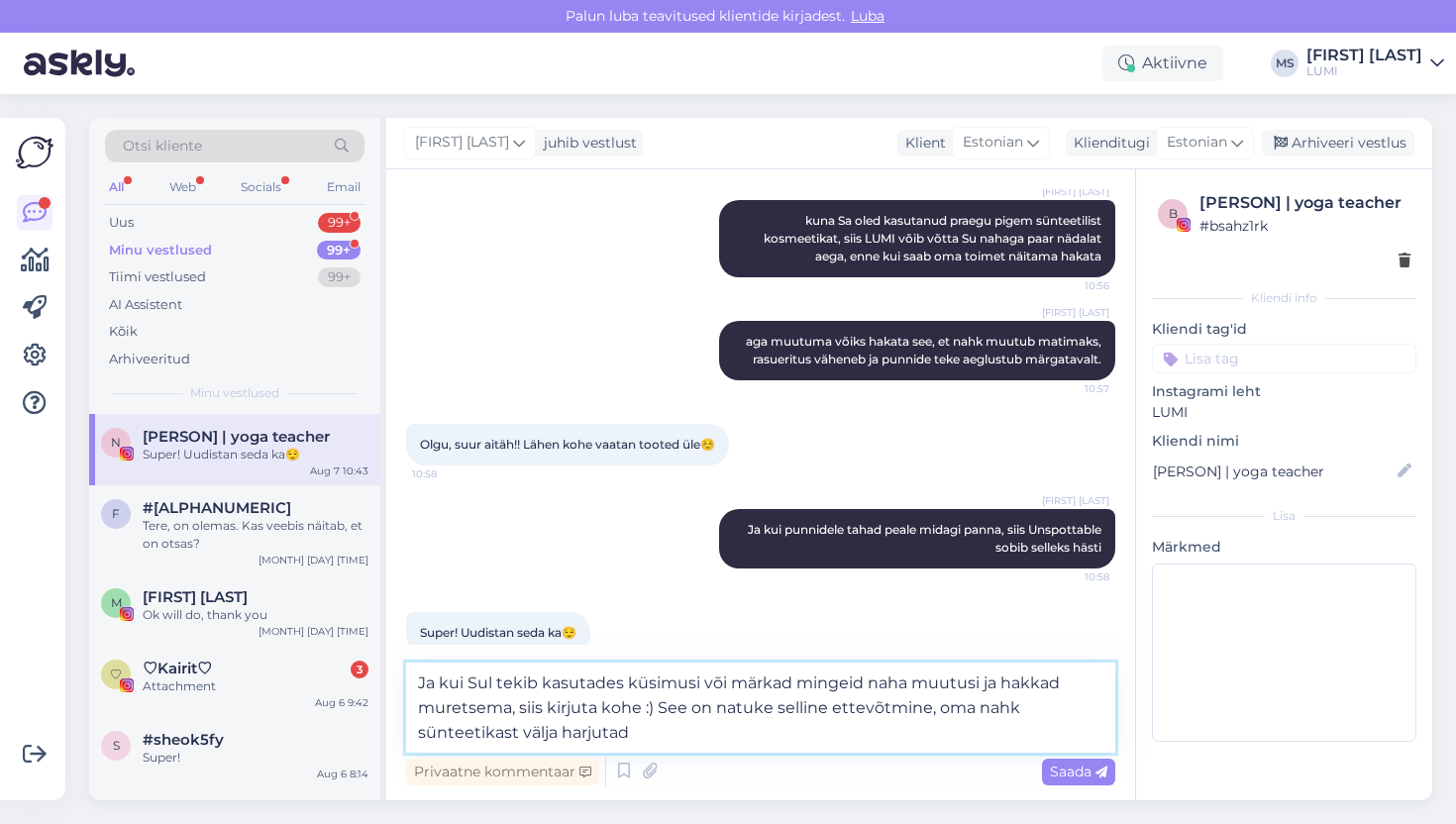 type on "Ja kui Sul tekib kasutades küsimusi või märkad mingeid naha muutusi ja hakkad muretsema, siis kirjuta kohe :) See on natuke selline ettevõtmine, oma nahk sünteetikast välja harjutada" 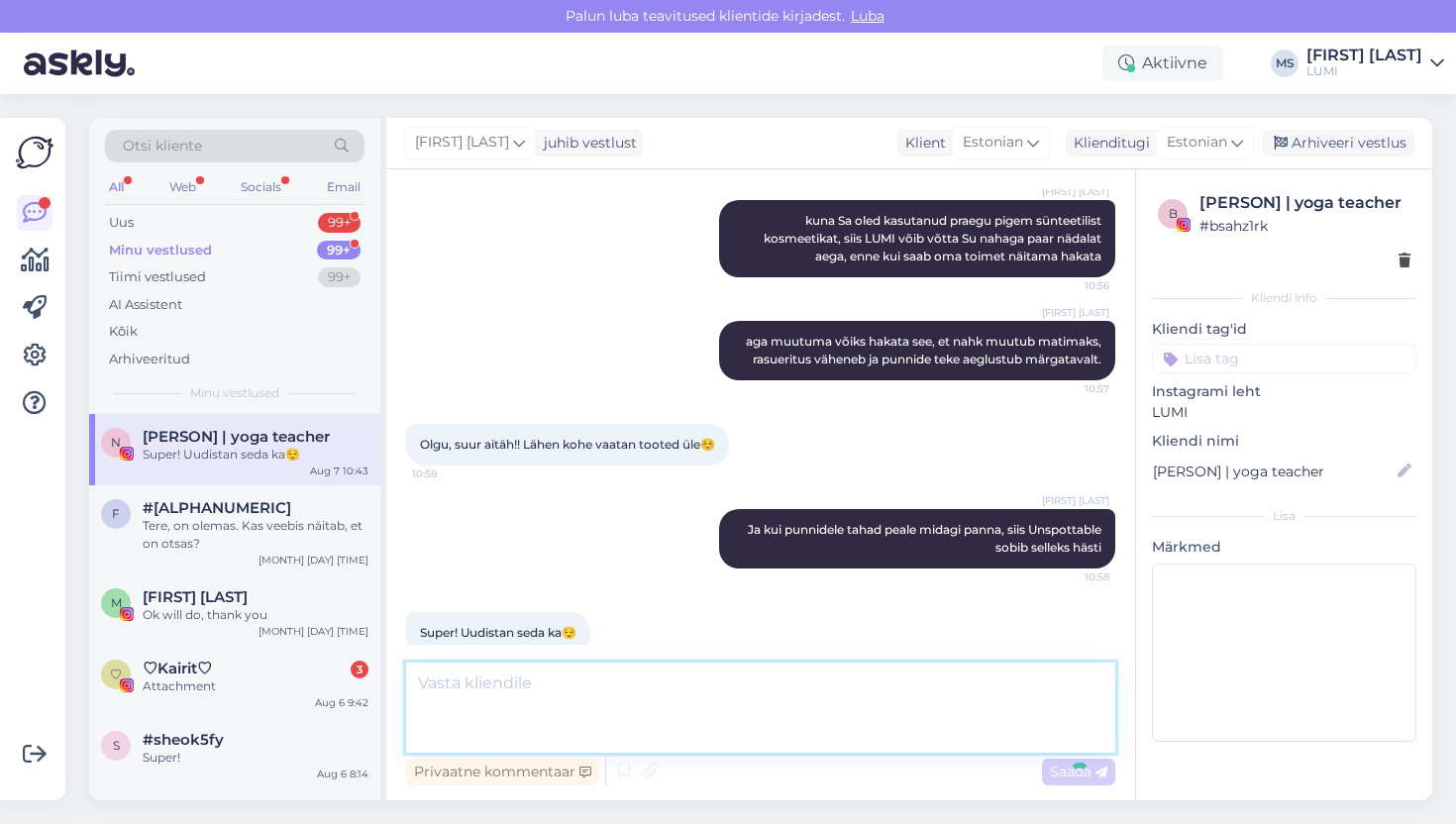 scroll, scrollTop: 1718, scrollLeft: 0, axis: vertical 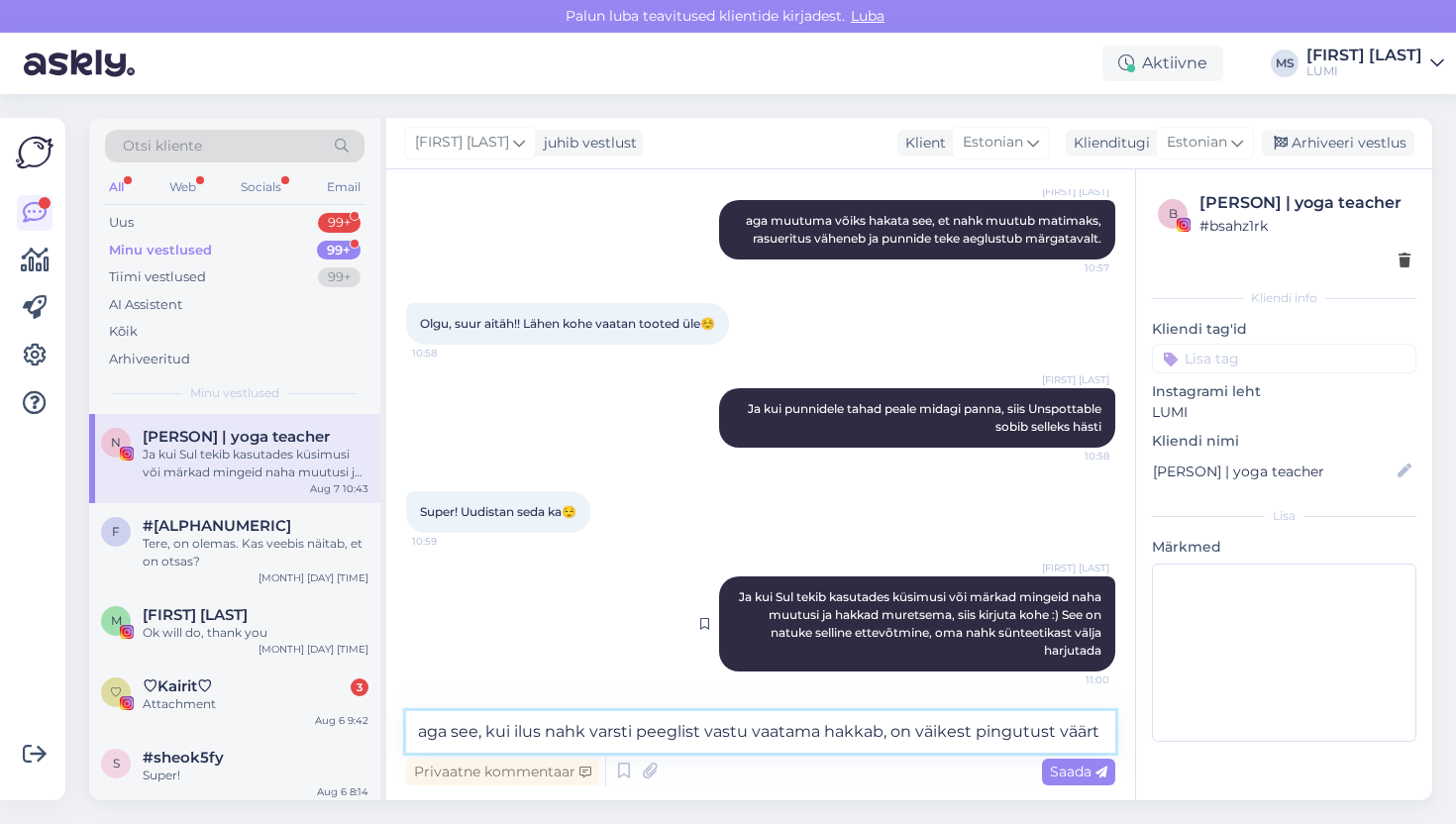 type on "aga see, kui ilus nahk varsti peeglist vastu vaatama hakkab, on väikest pingutust väärt" 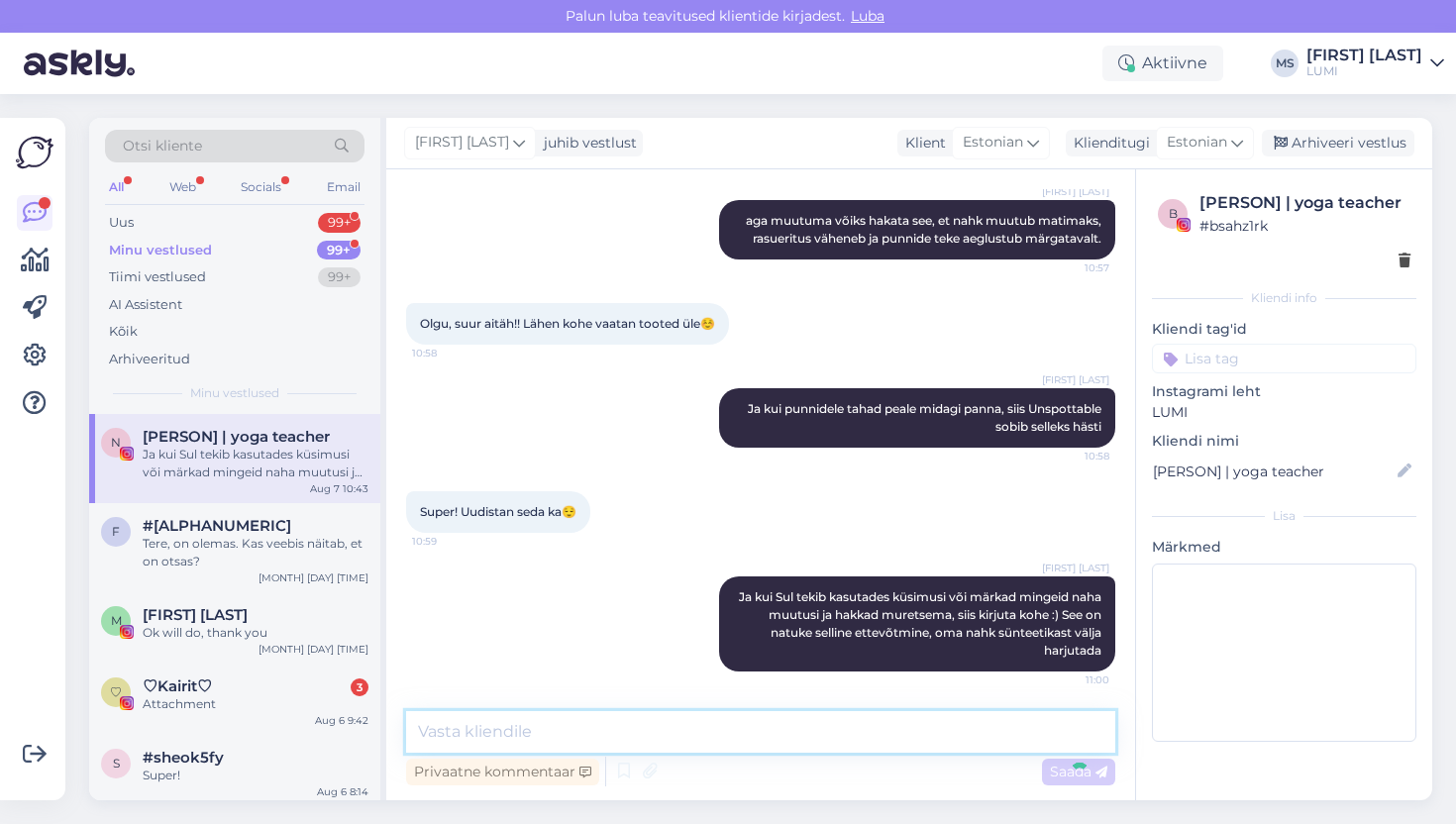 scroll, scrollTop: 1821, scrollLeft: 0, axis: vertical 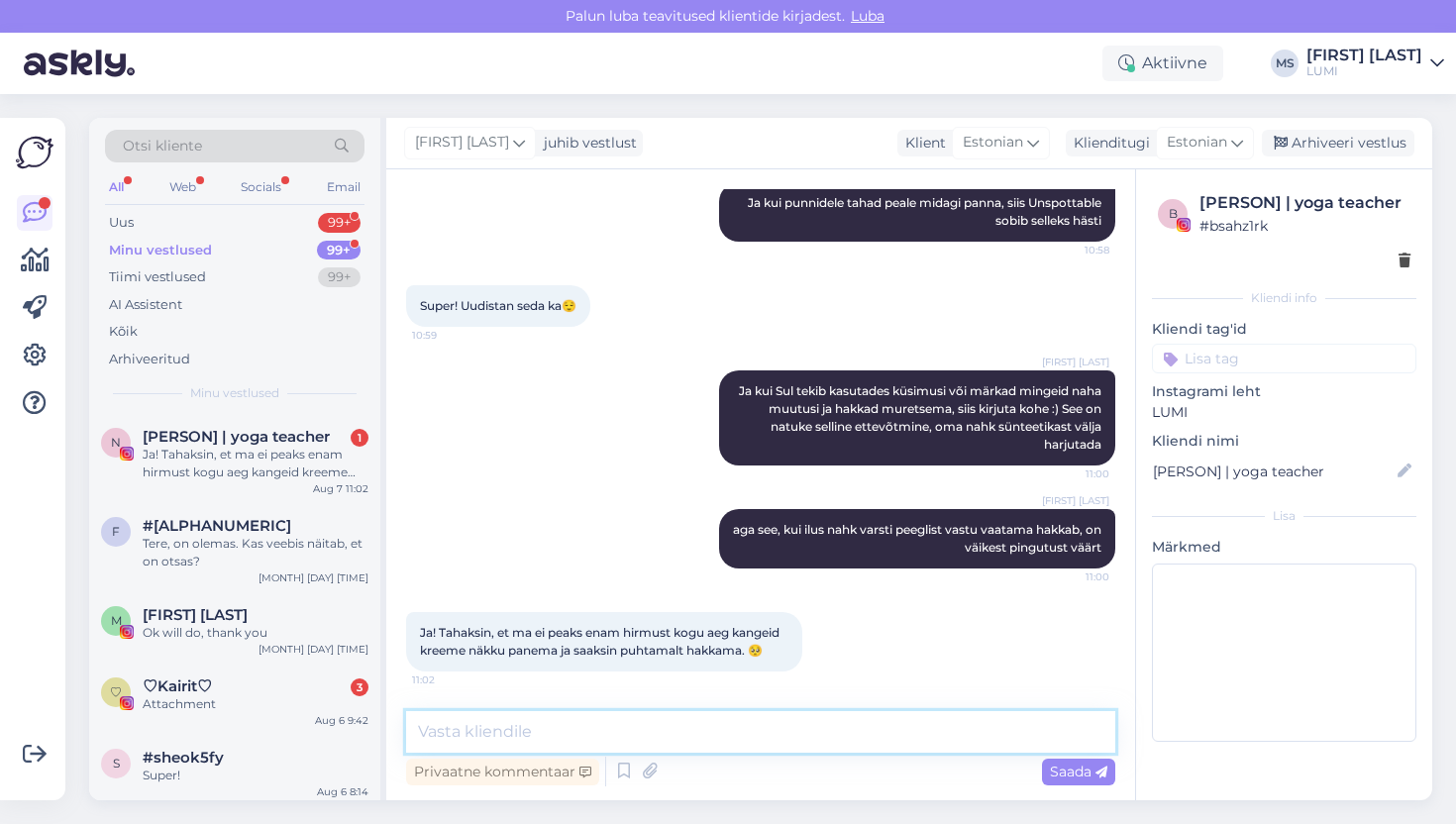 click at bounding box center [761, 732] 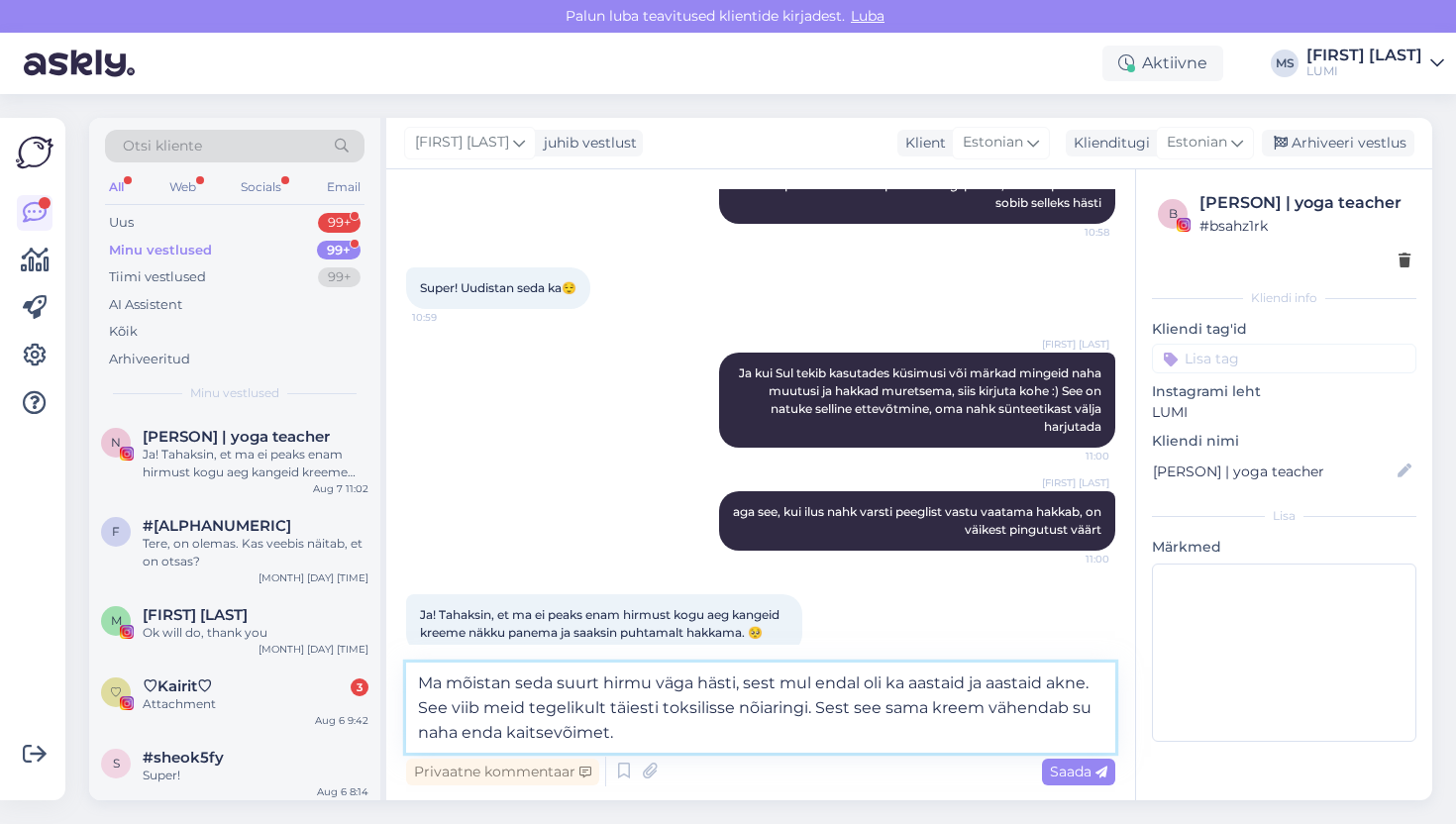 type on "Ma mõistan seda suurt hirmu väga hästi, sest mul endal oli ka aastaid ja aastaid akne. See viib meid tegelikult täiesti toksilisse nõiaringi. Sest see sama kreem vähendab su naha enda kaitsevõimet." 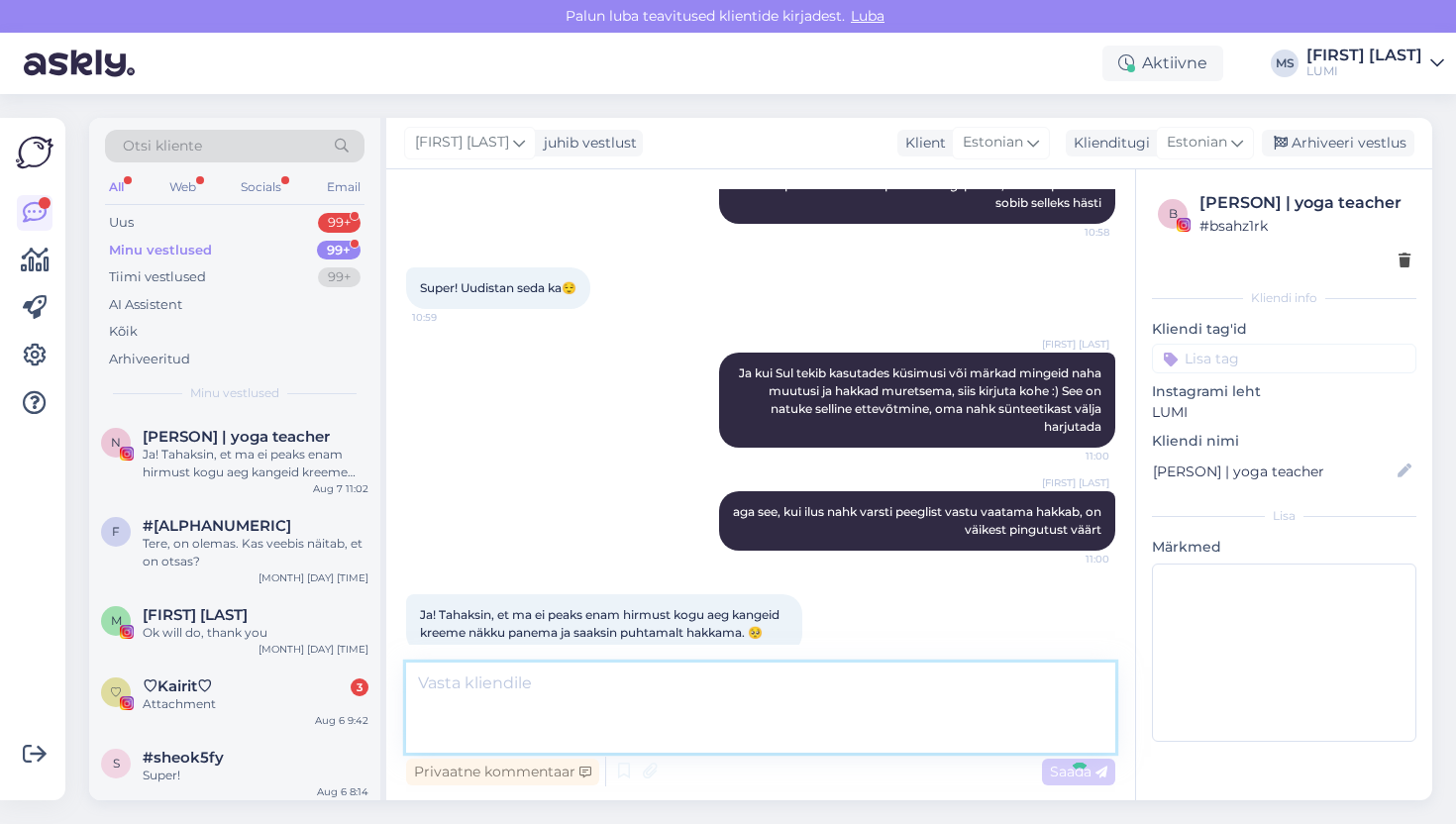 scroll, scrollTop: 2063, scrollLeft: 0, axis: vertical 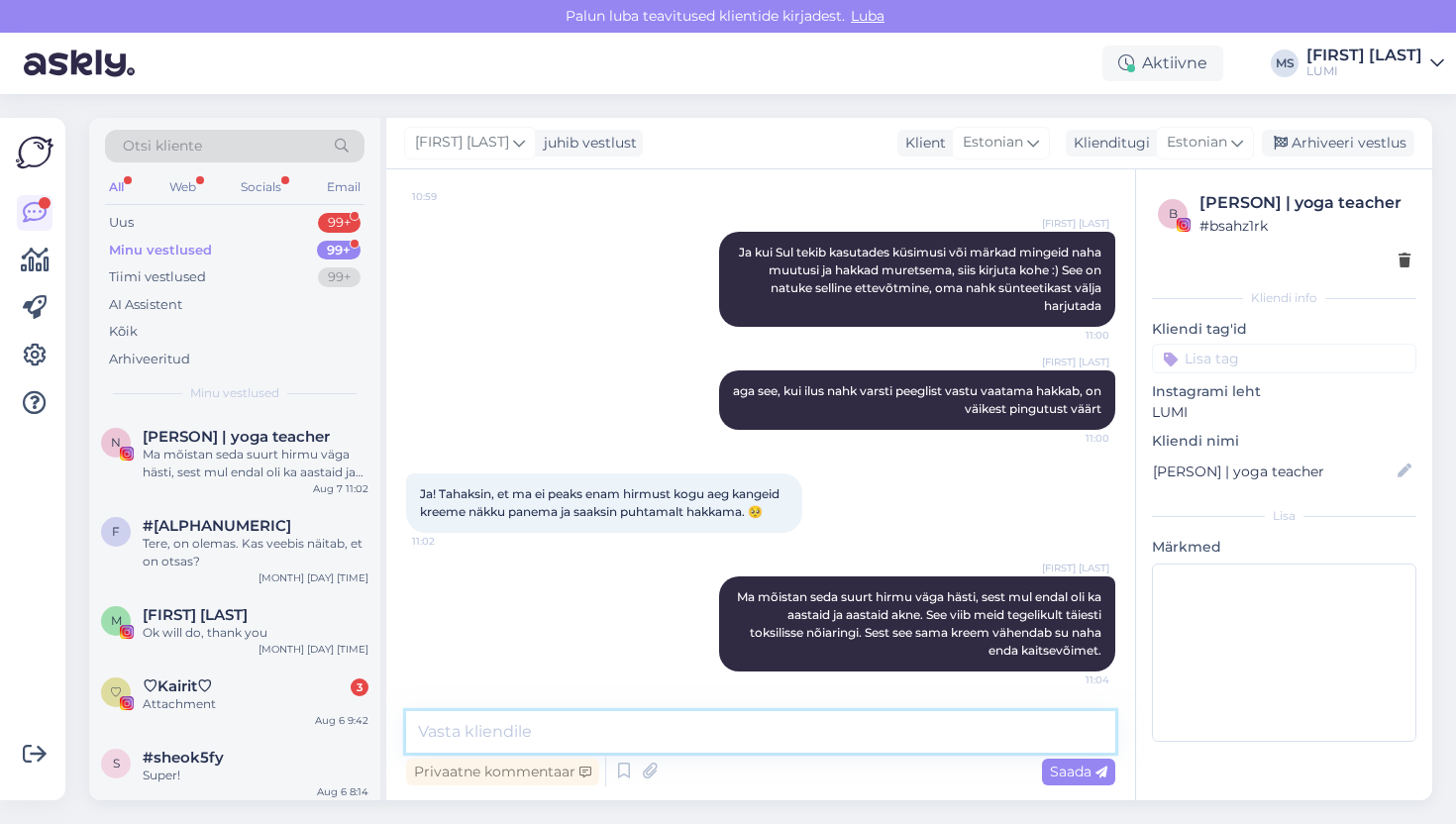 click at bounding box center (761, 732) 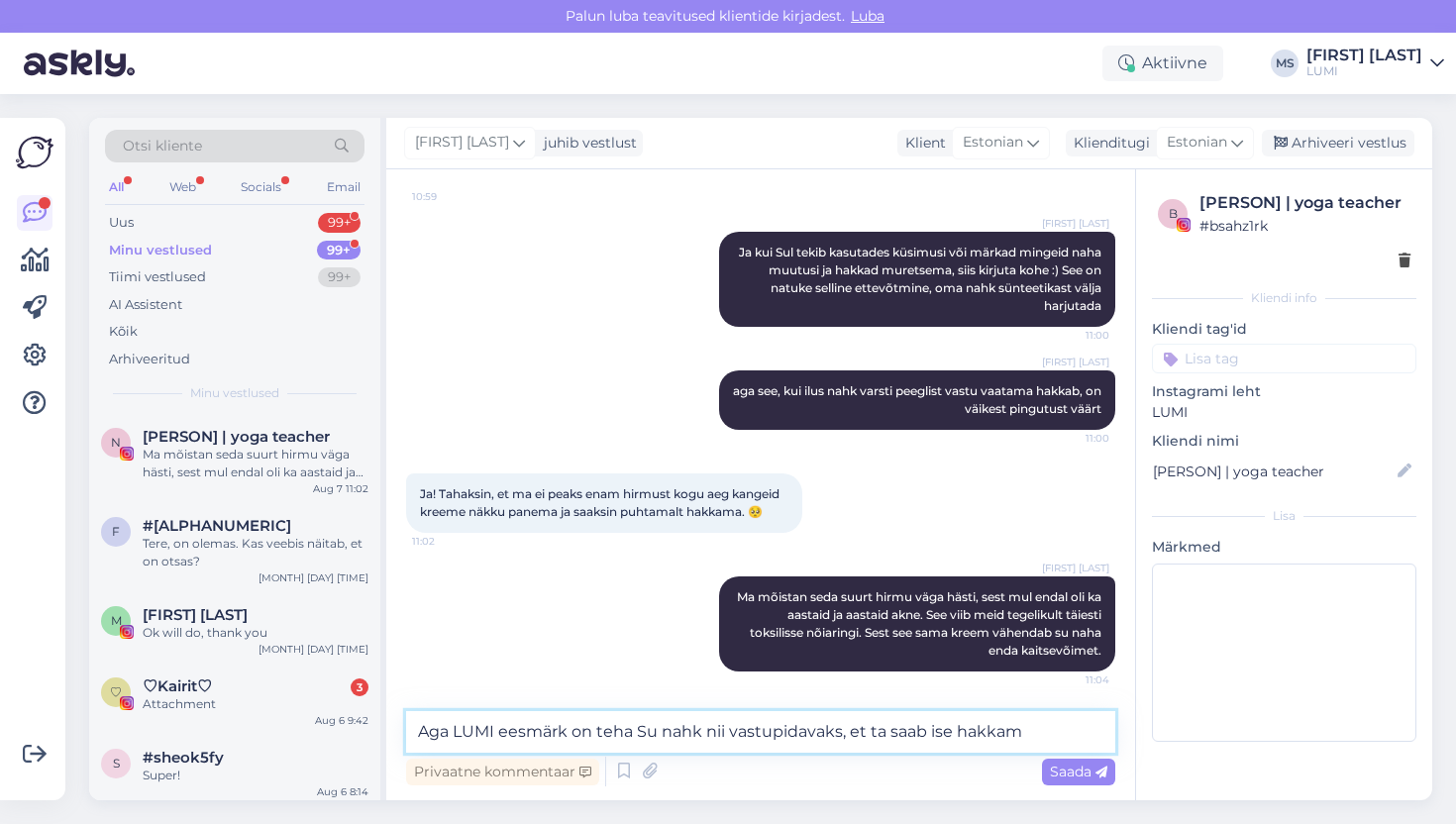 type on "Aga LUMI eesmärk on teha Su nahk nii vastupidavaks, et ta saab ise hakkama" 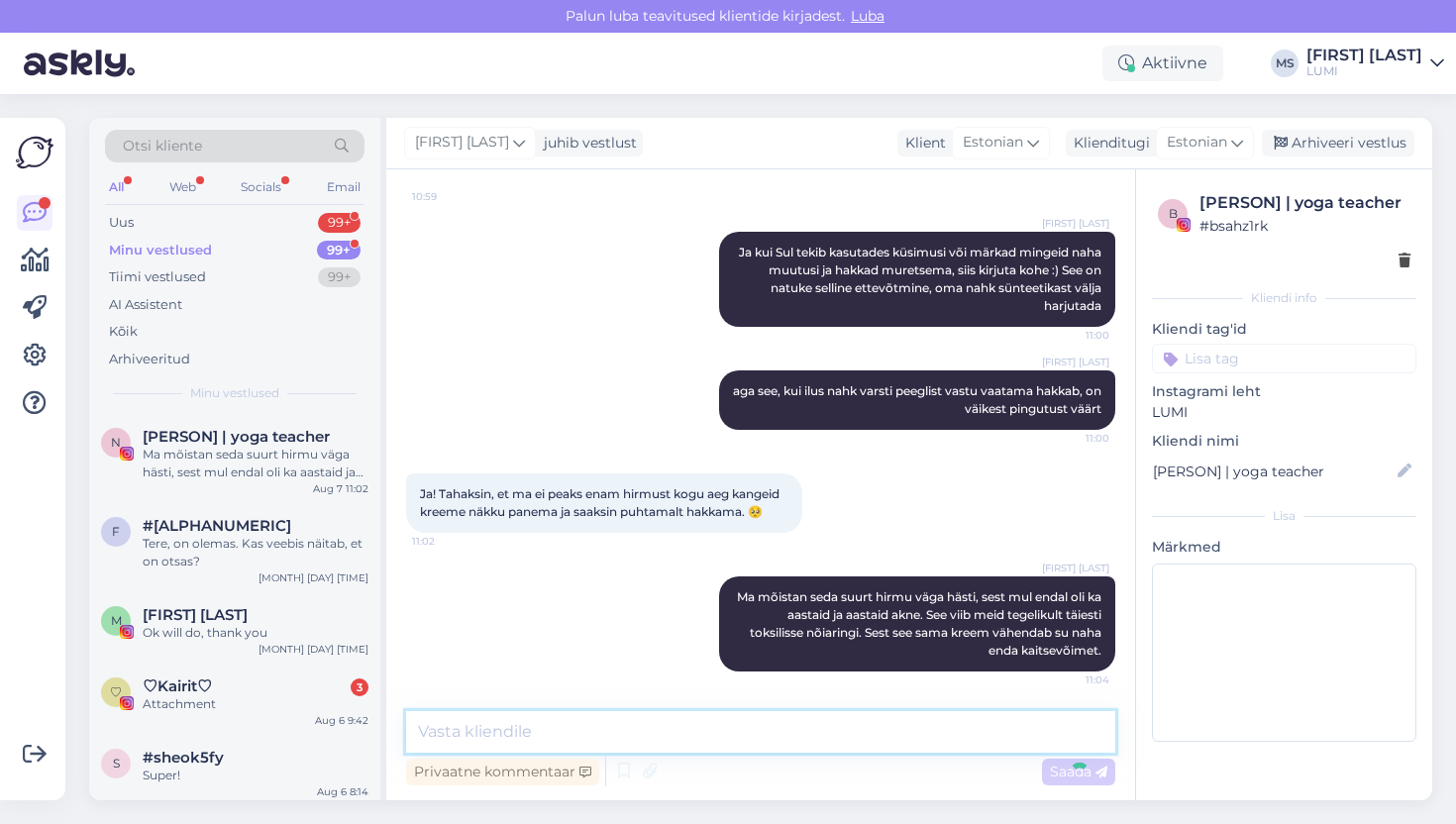 scroll, scrollTop: 2166, scrollLeft: 0, axis: vertical 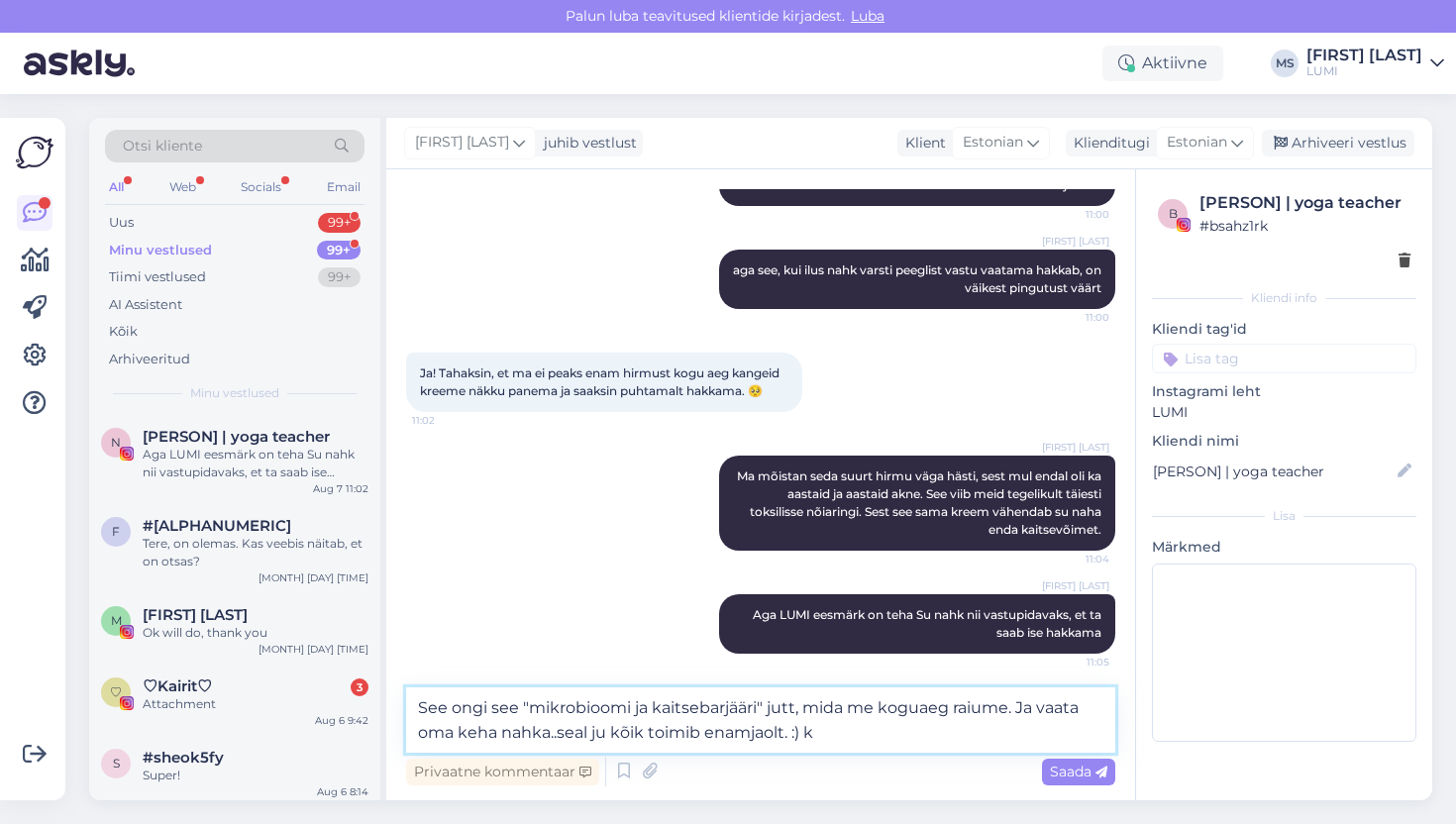 type on "See ongi see "mikrobioomi ja kaitsebarjääri" jutt, mida me koguaeg raiume. Ja vaata oma keha nahka..seal ju kõik toimib enamjaolt. :)" 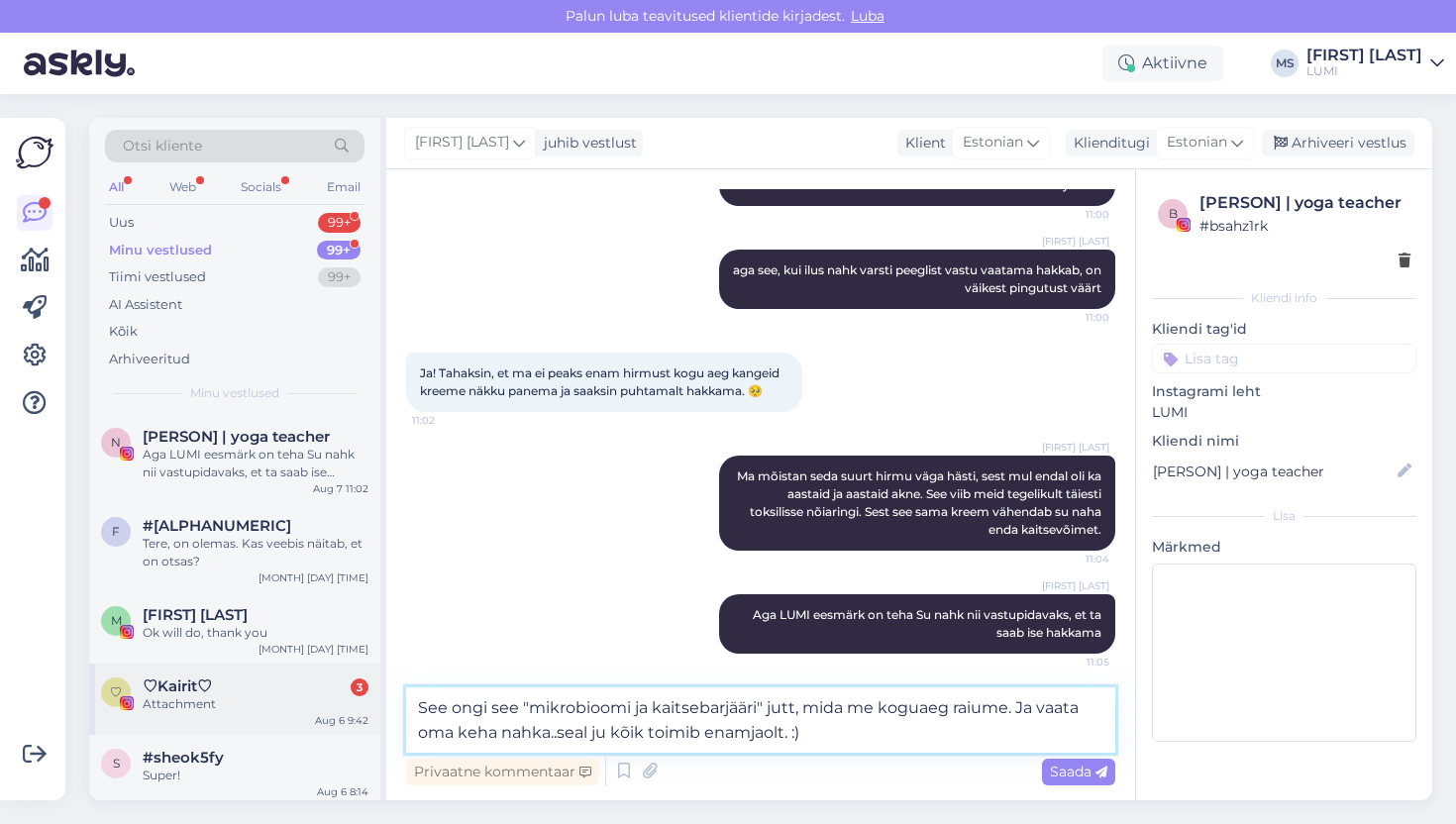 drag, startPoint x: 869, startPoint y: 742, endPoint x: 374, endPoint y: 710, distance: 496.033 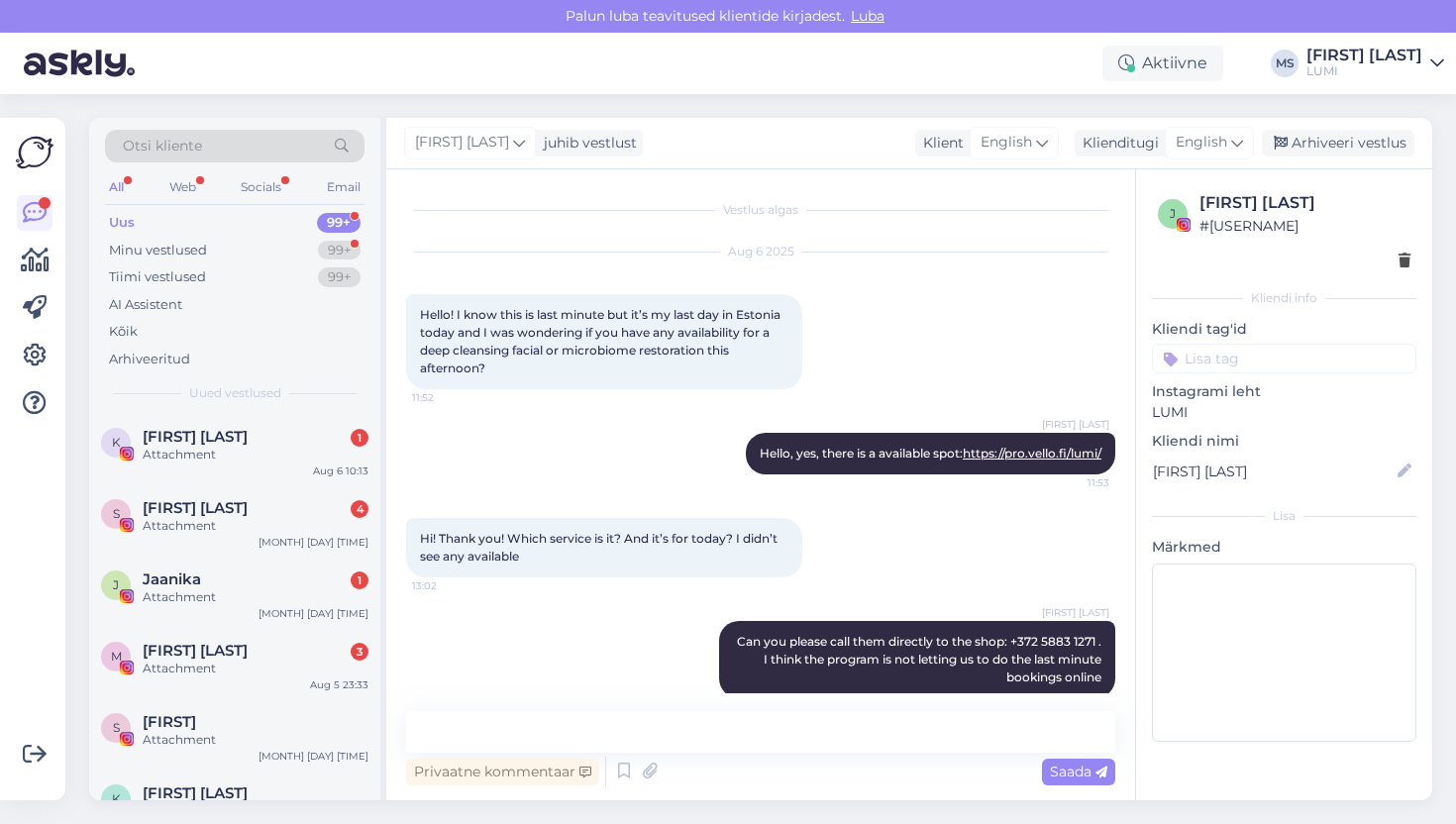 scroll, scrollTop: 0, scrollLeft: 0, axis: both 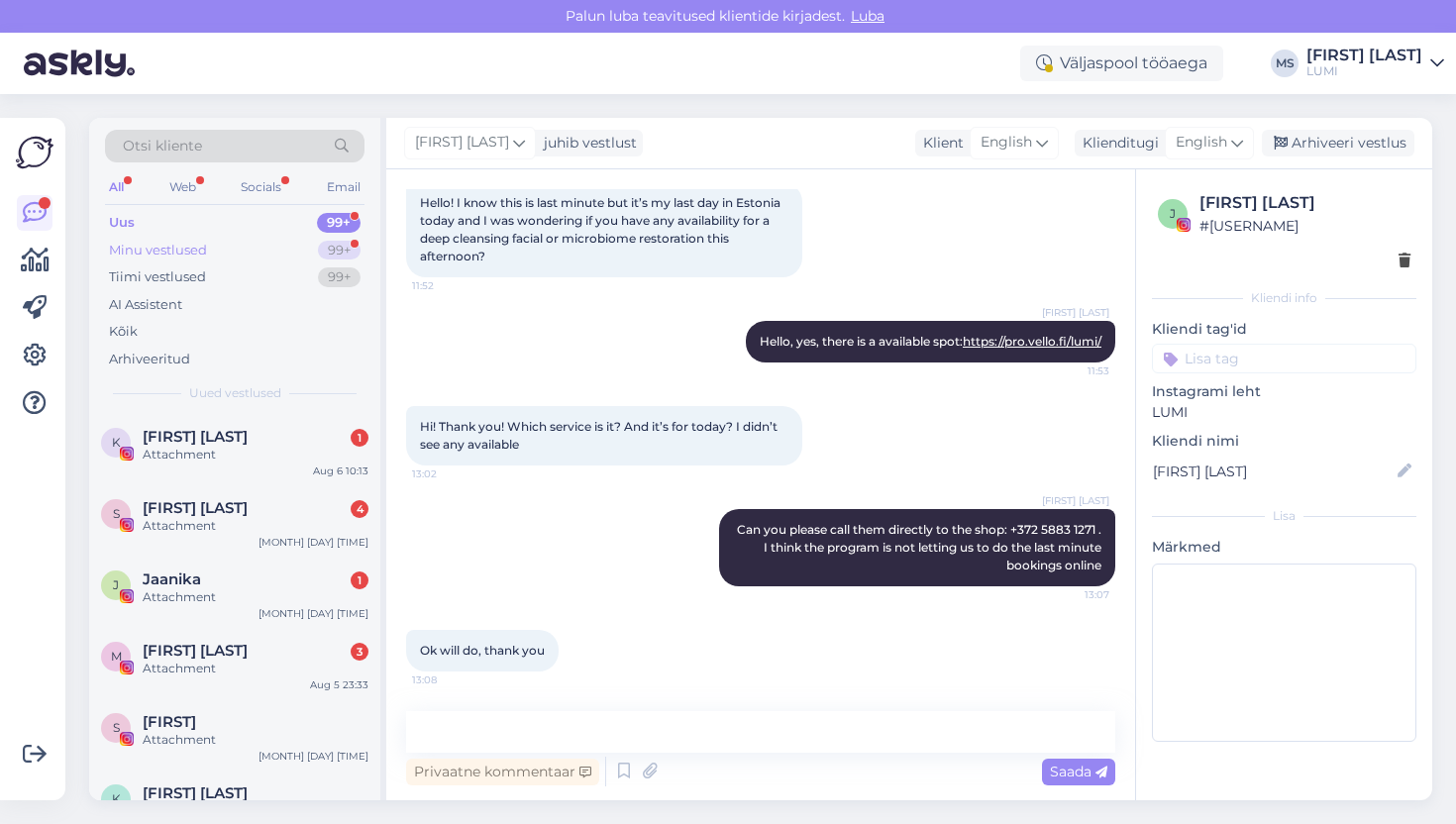 click on "Minu vestlused" at bounding box center (157, 251) 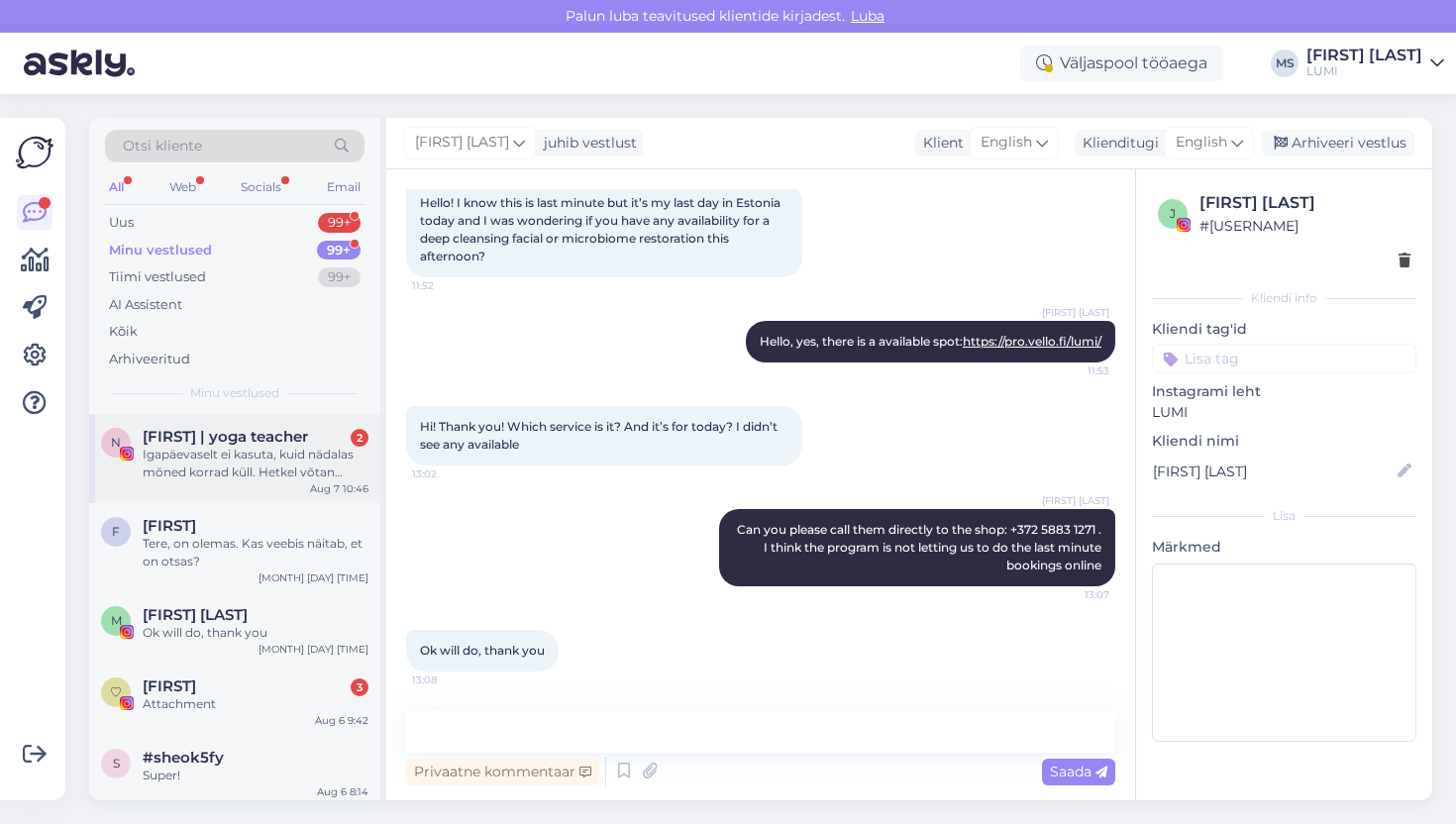 click on "Igapäevaselt ei kasuta, kuid nädalas mõned korrad küll. Hetkel võtan meigi maha Bioderma Sensibio H2O ja ülejäänud tooted on Eucerini omad. Tooted aasta aega samad olnud, pole peale akneteekonda julgenud vahetada." at bounding box center (256, 464) 